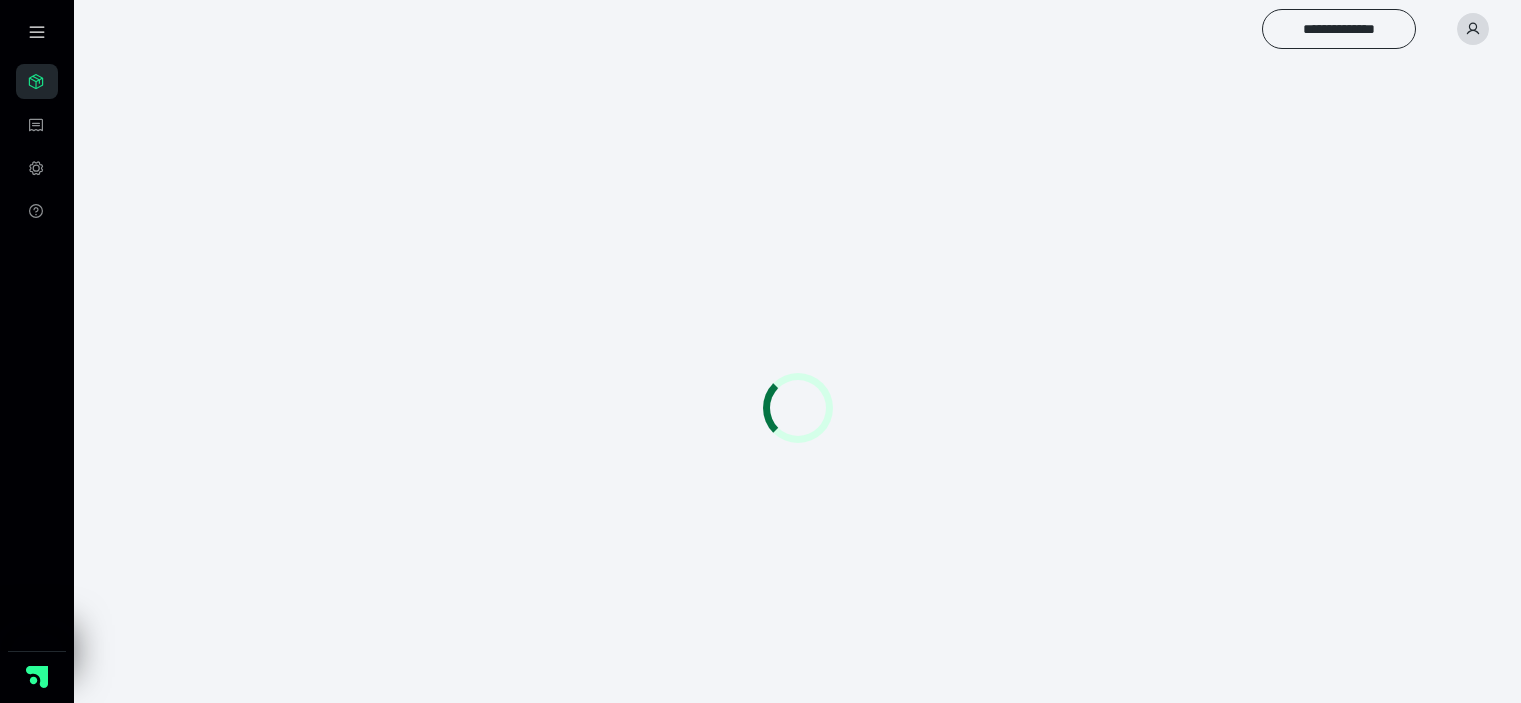 scroll, scrollTop: 0, scrollLeft: 0, axis: both 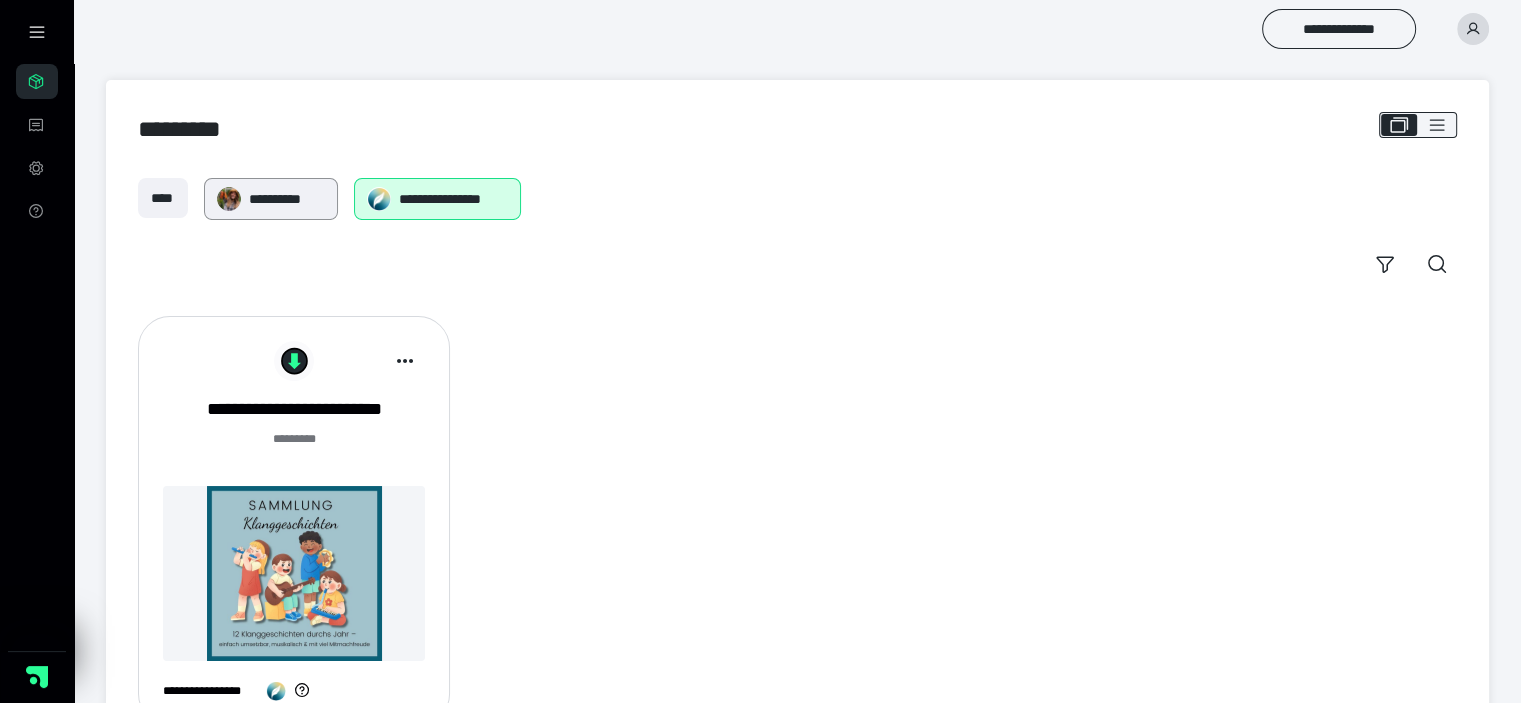 click on "**********" at bounding box center (287, 199) 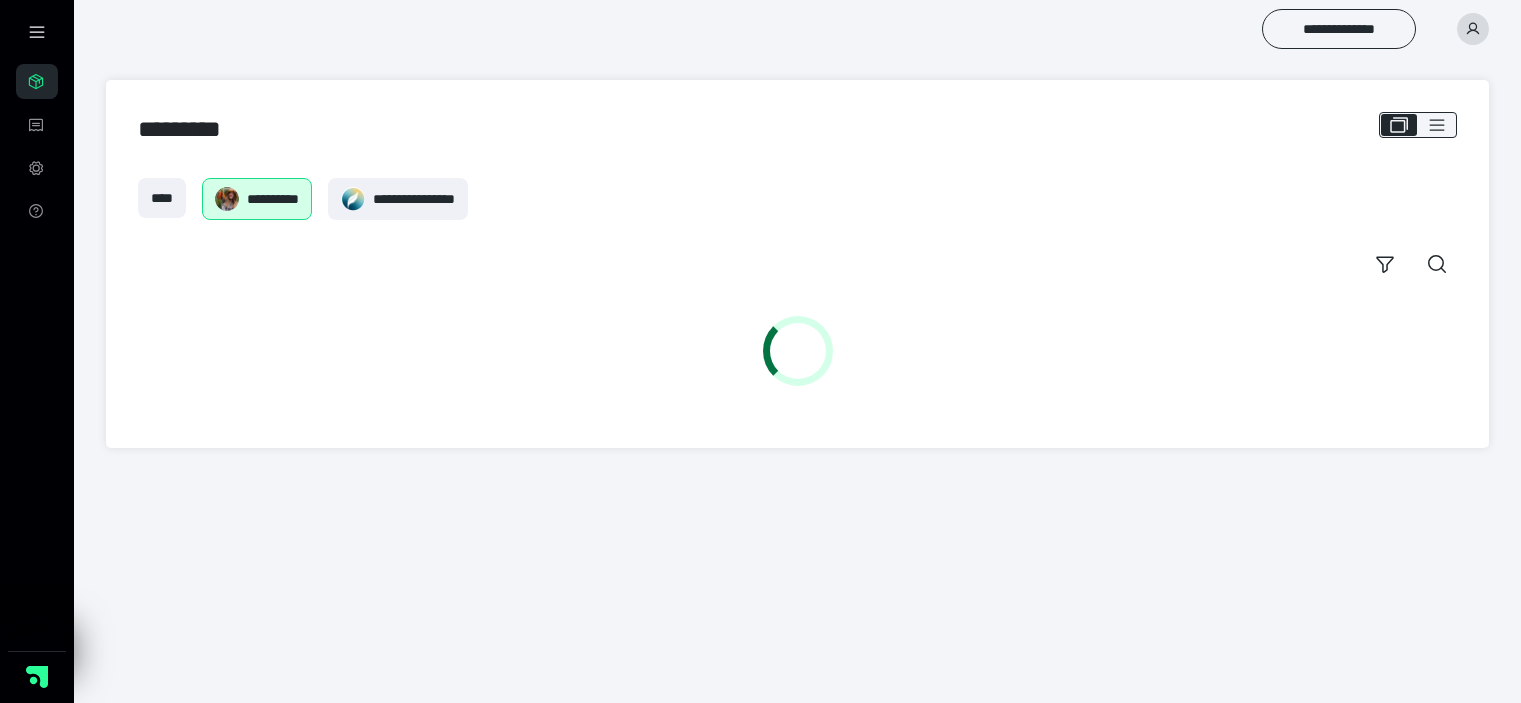 scroll, scrollTop: 0, scrollLeft: 0, axis: both 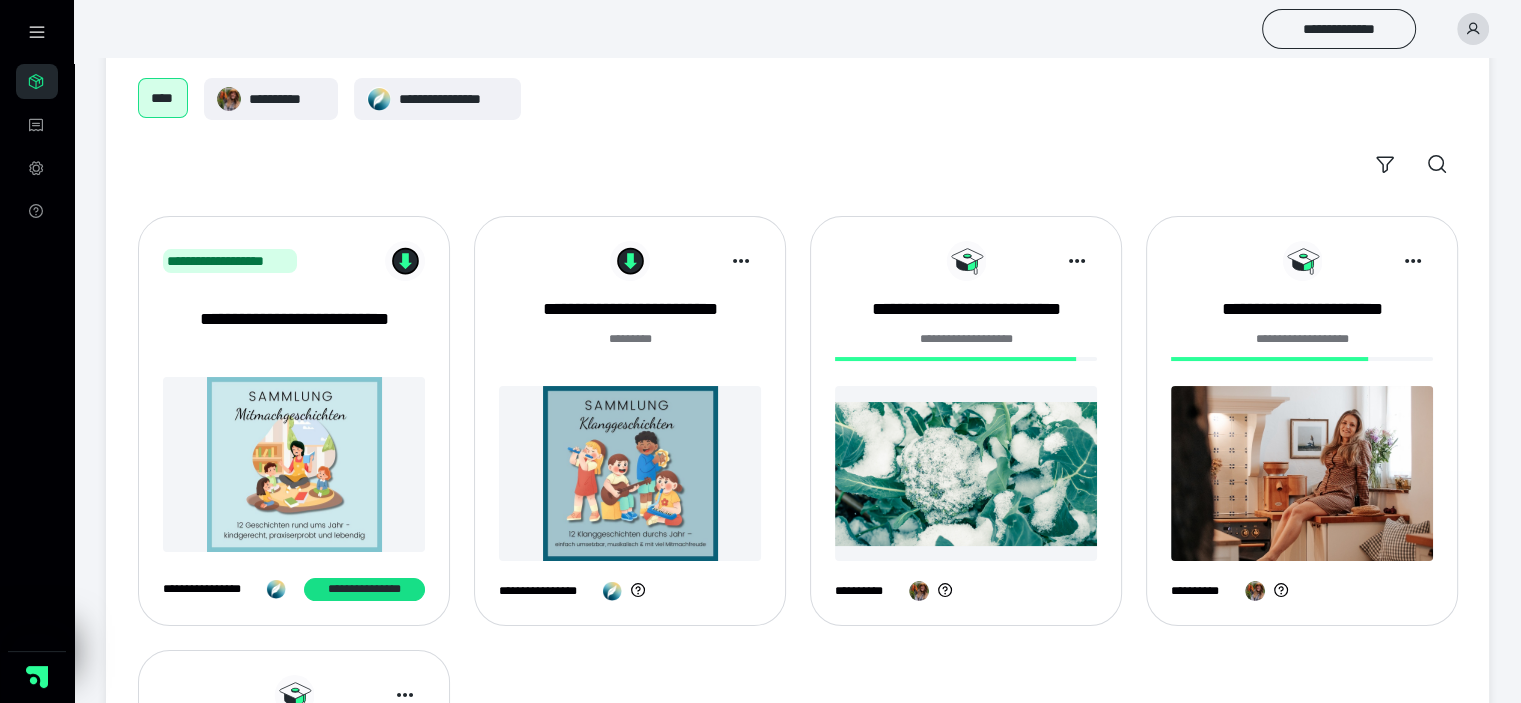 click at bounding box center (294, 464) 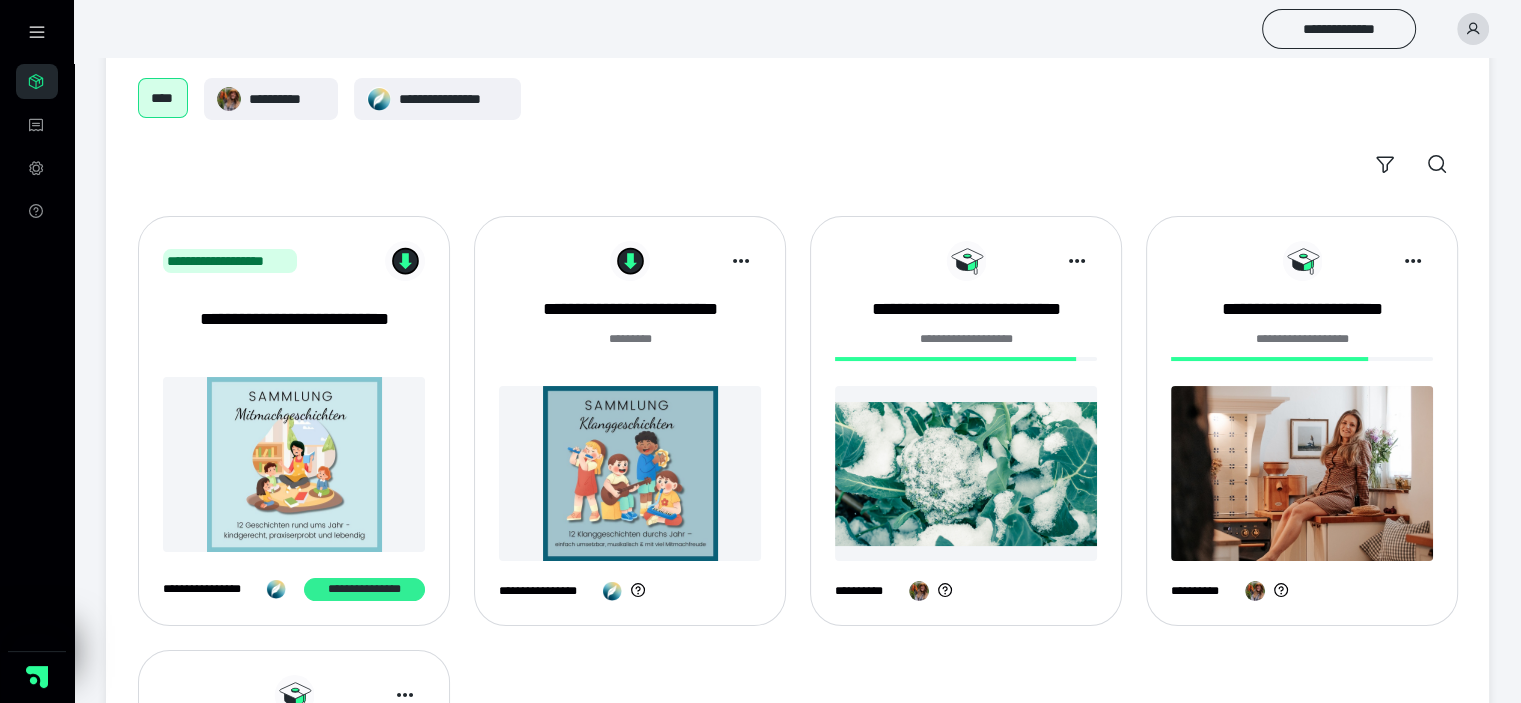 click on "**********" at bounding box center (364, 590) 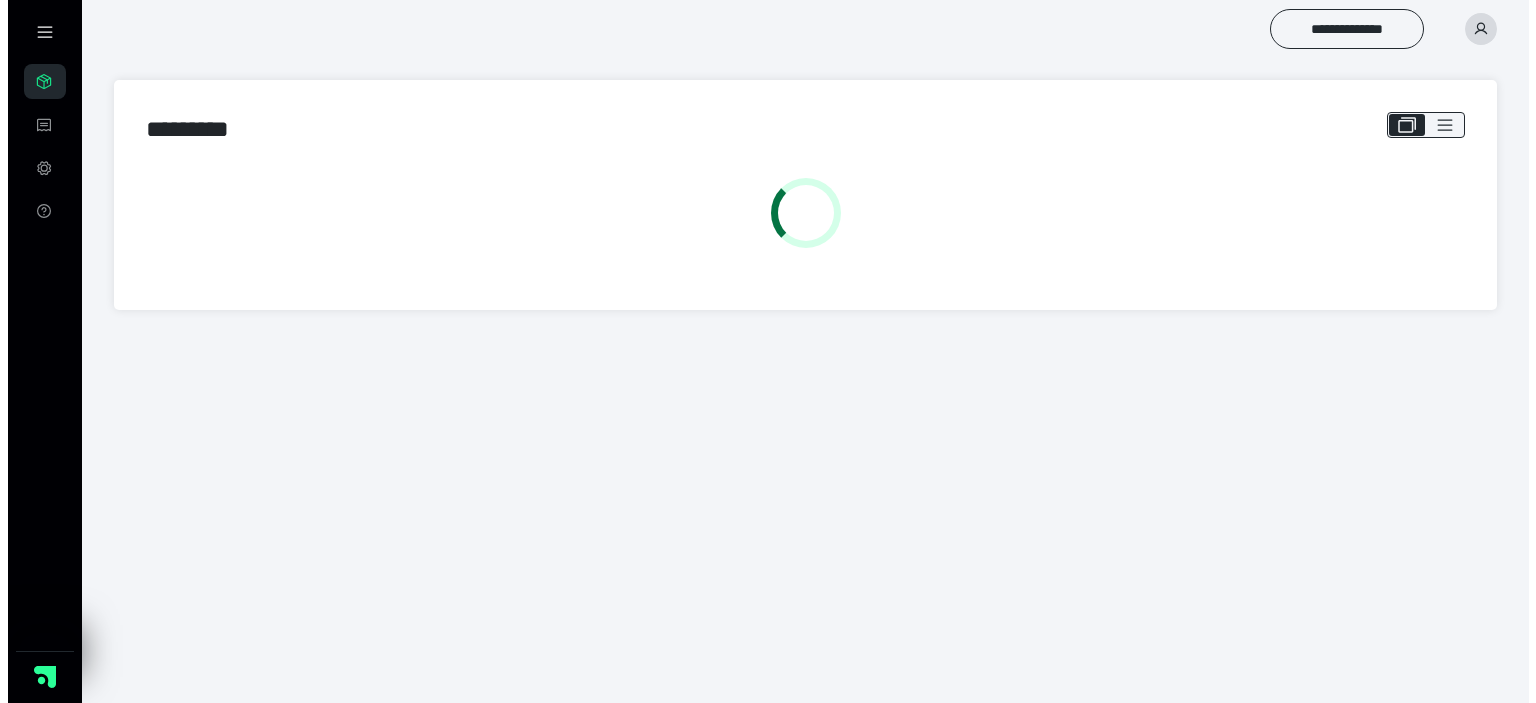 scroll, scrollTop: 0, scrollLeft: 0, axis: both 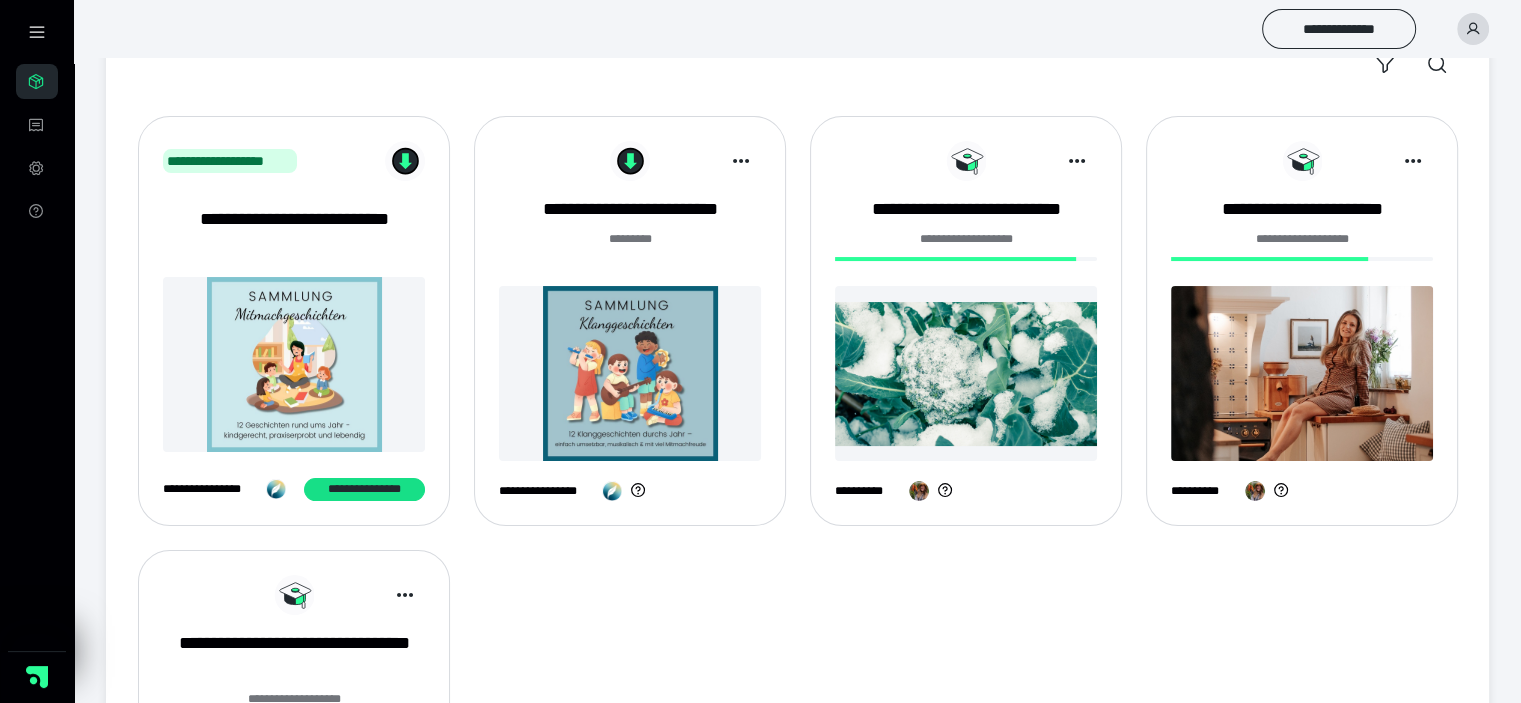 click on "**********" at bounding box center (630, 329) 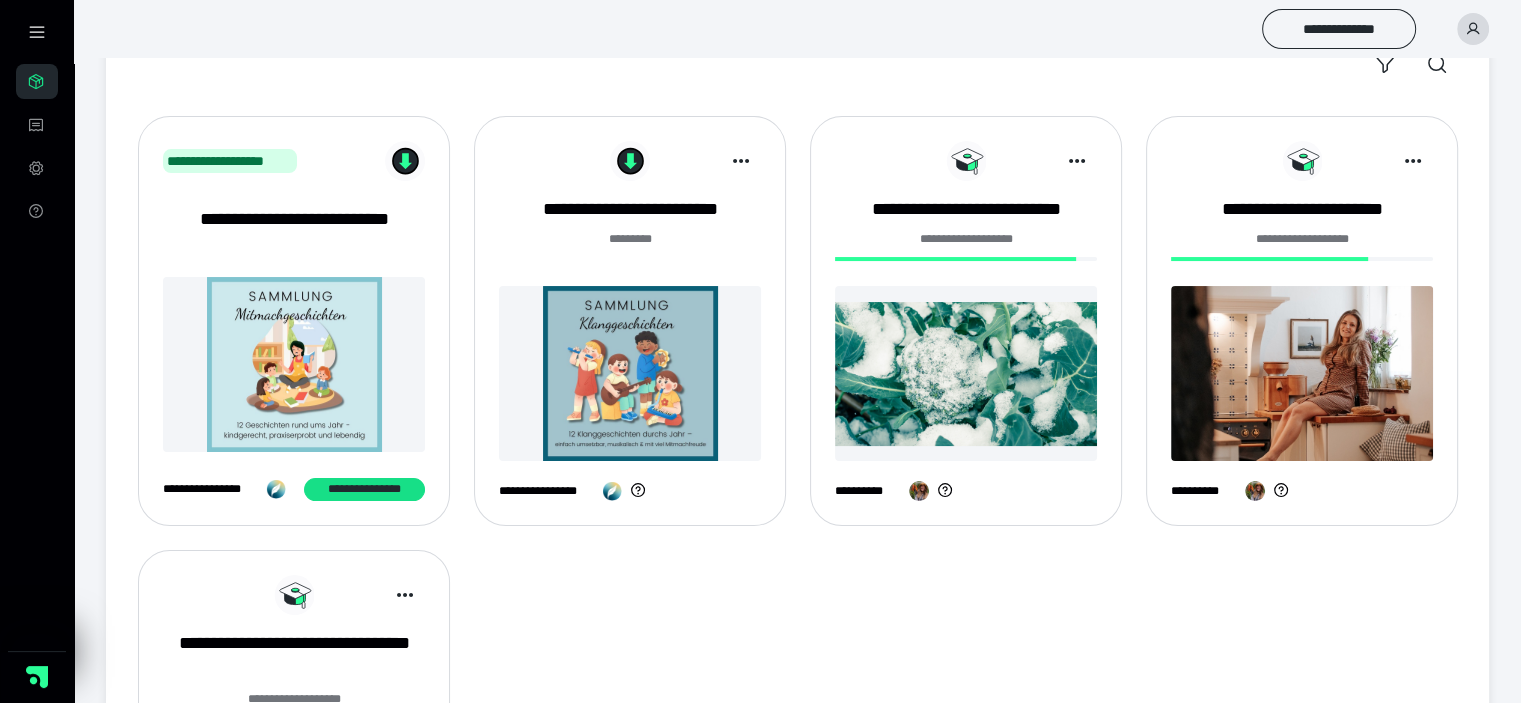 click at bounding box center (630, 373) 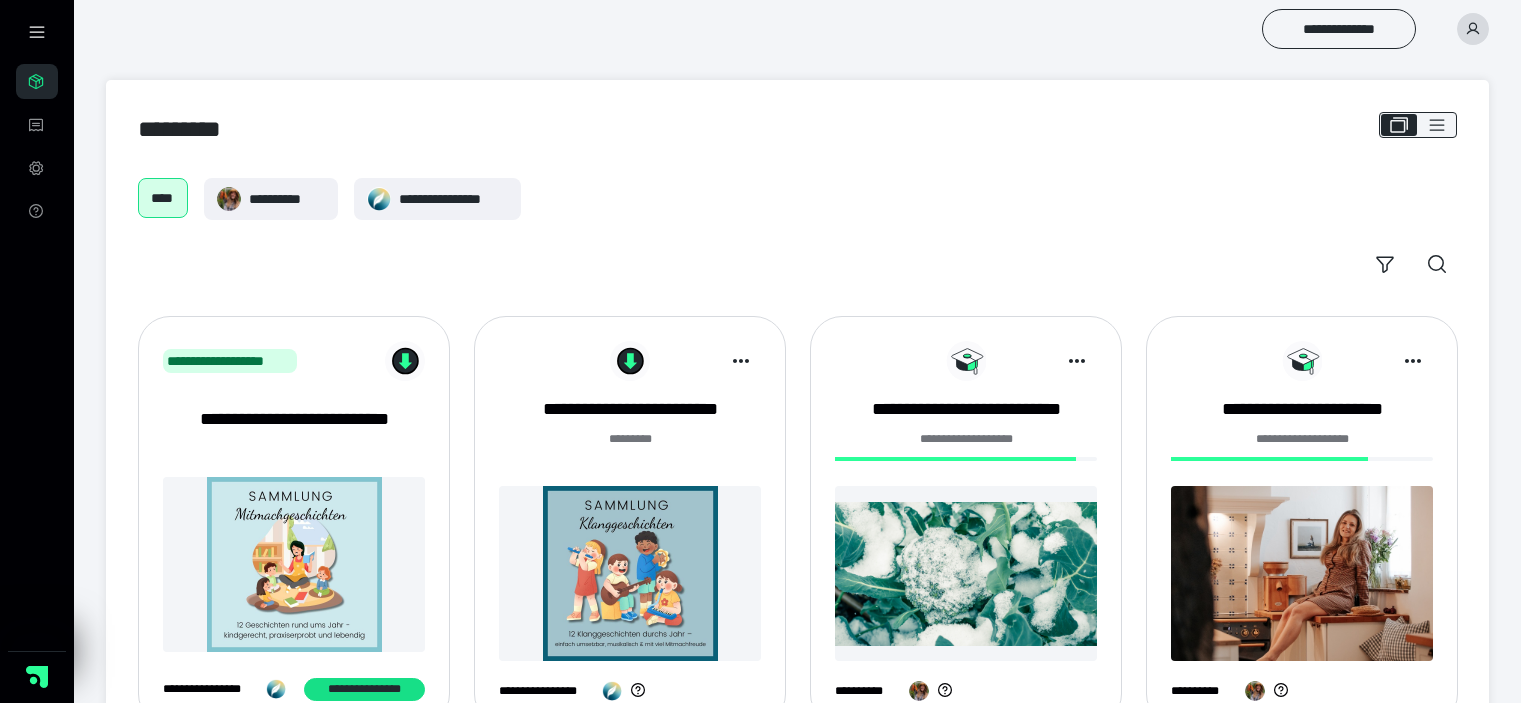 scroll, scrollTop: 198, scrollLeft: 0, axis: vertical 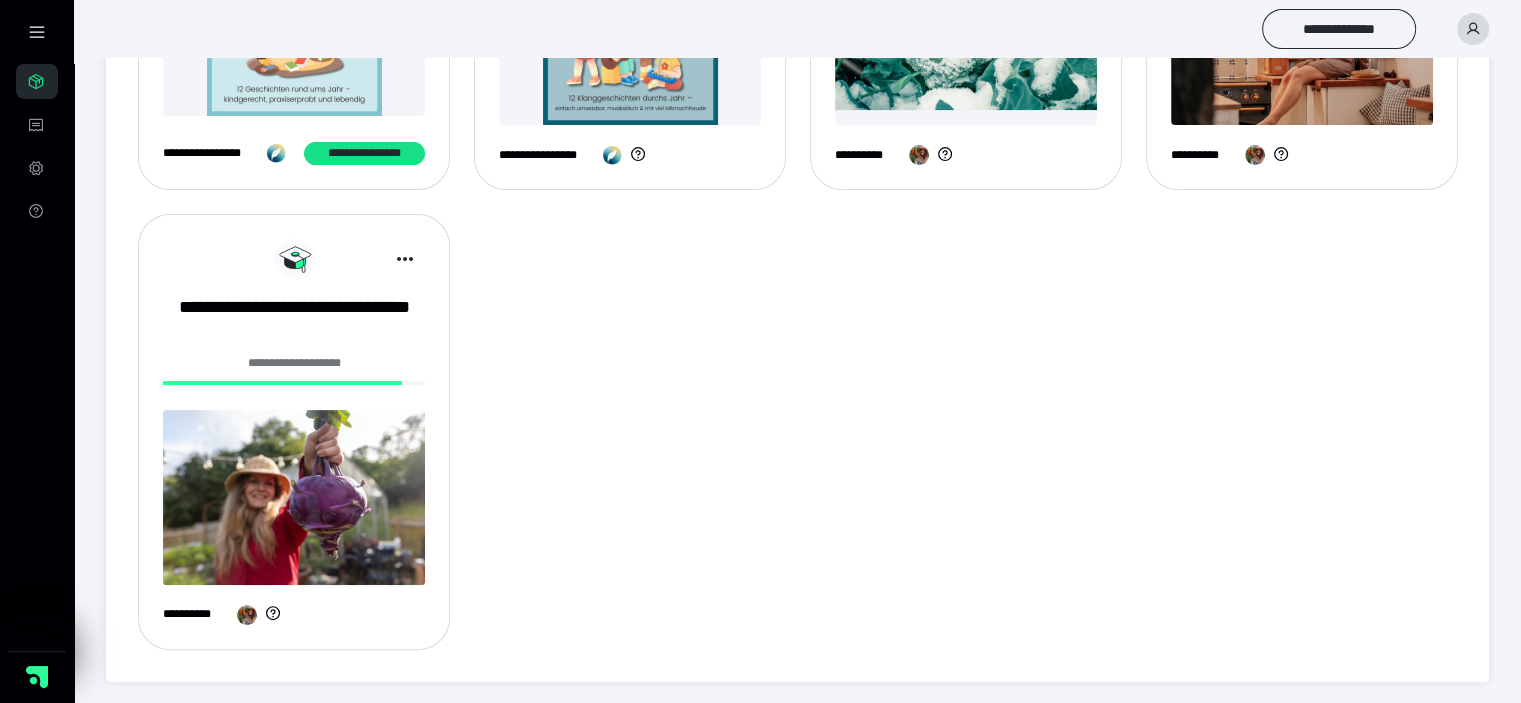 click at bounding box center [294, 497] 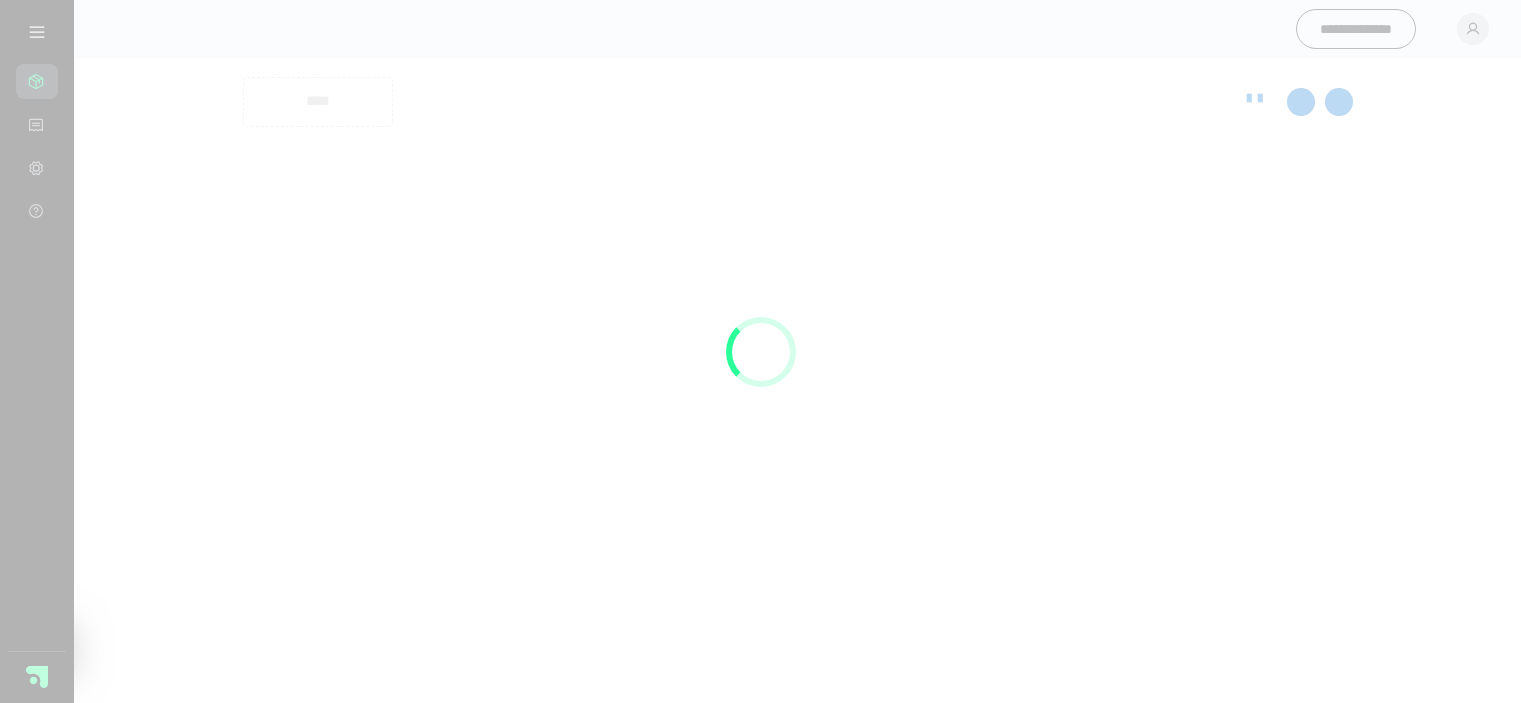 scroll, scrollTop: 0, scrollLeft: 0, axis: both 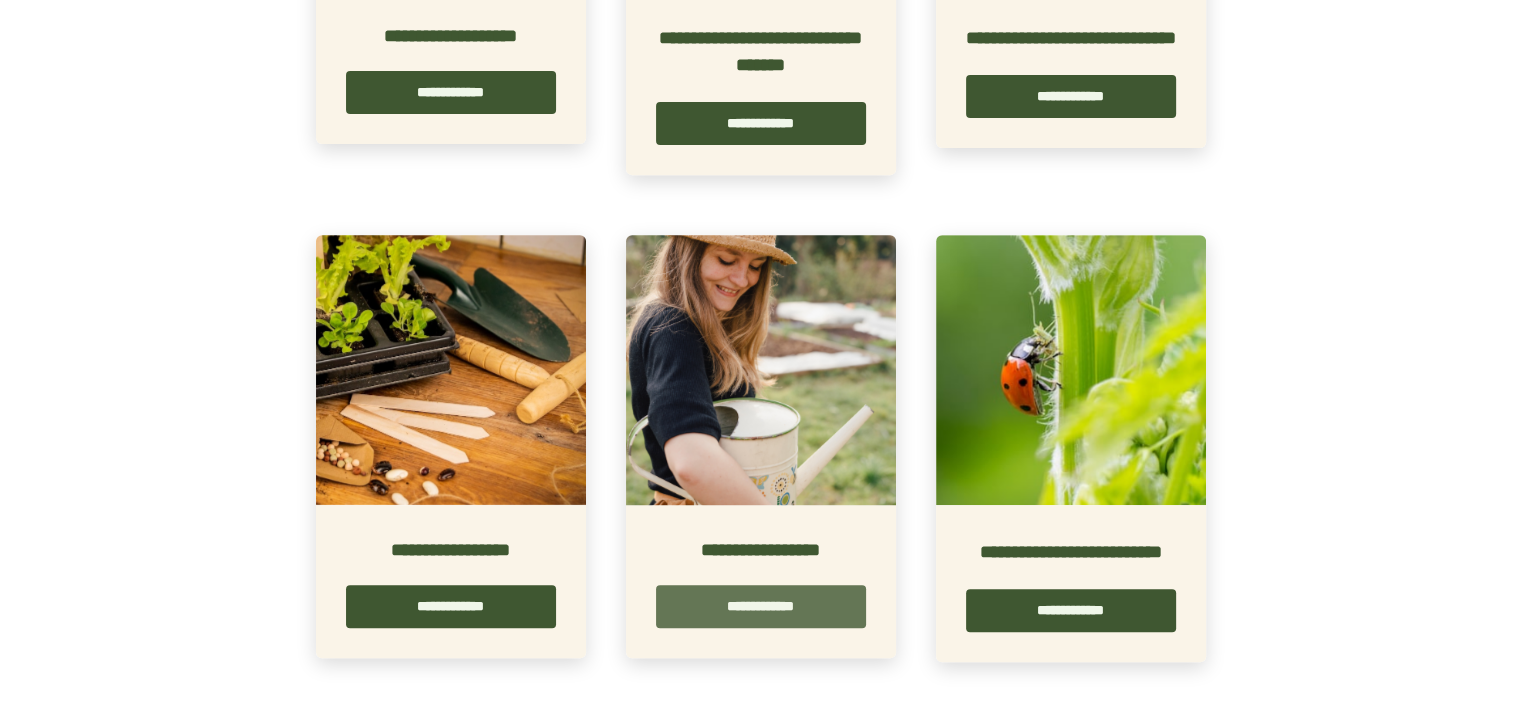 click on "**********" at bounding box center (761, 606) 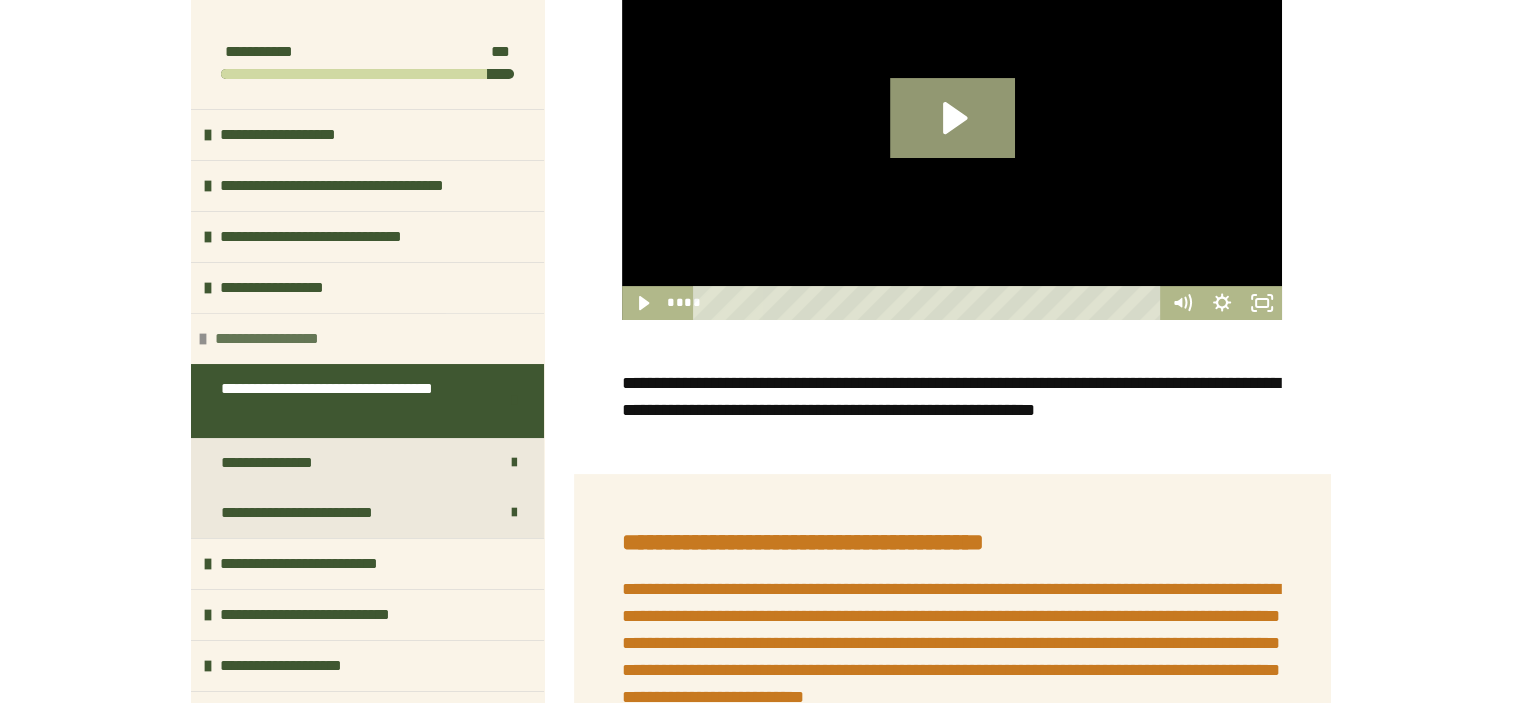 scroll, scrollTop: 500, scrollLeft: 0, axis: vertical 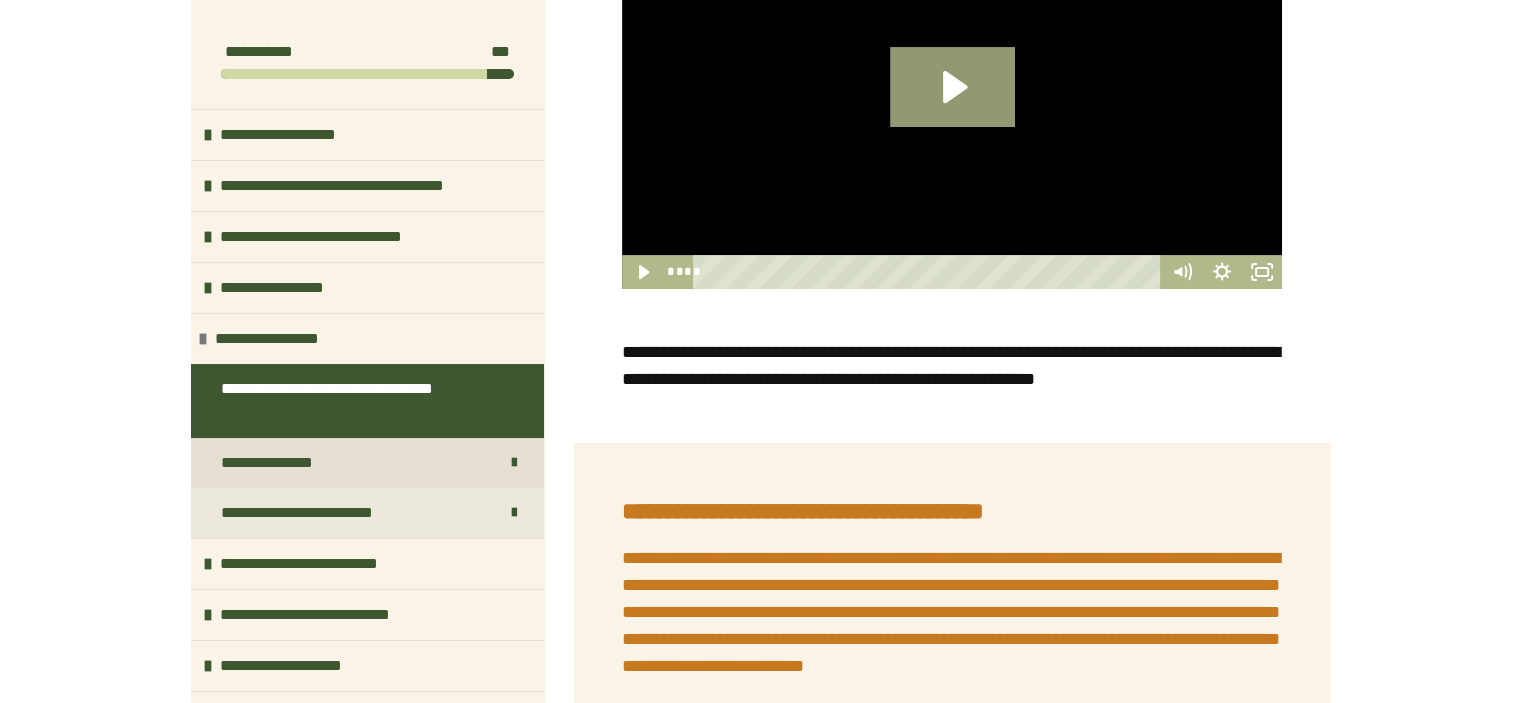 click on "**********" at bounding box center [279, 463] 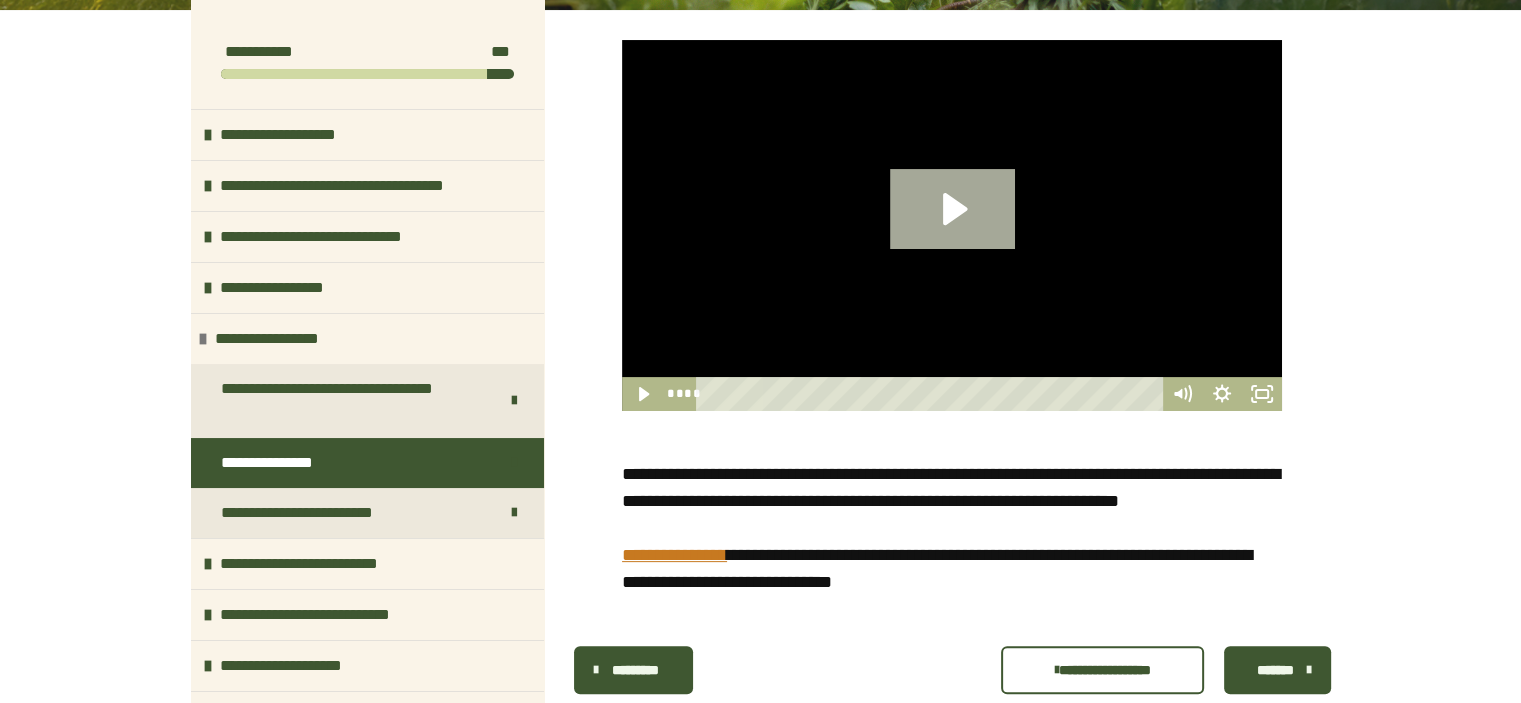 click 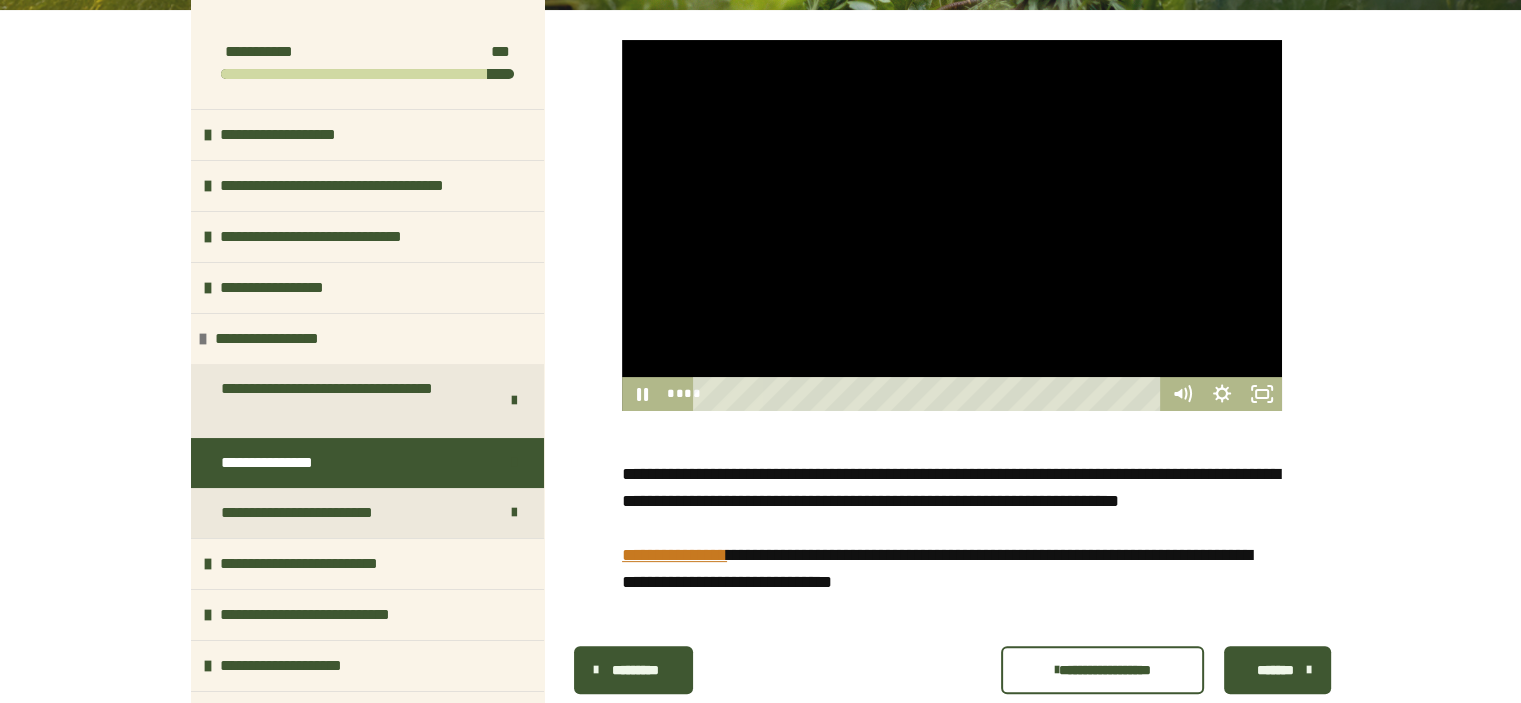 click on "**********" at bounding box center (760, 243) 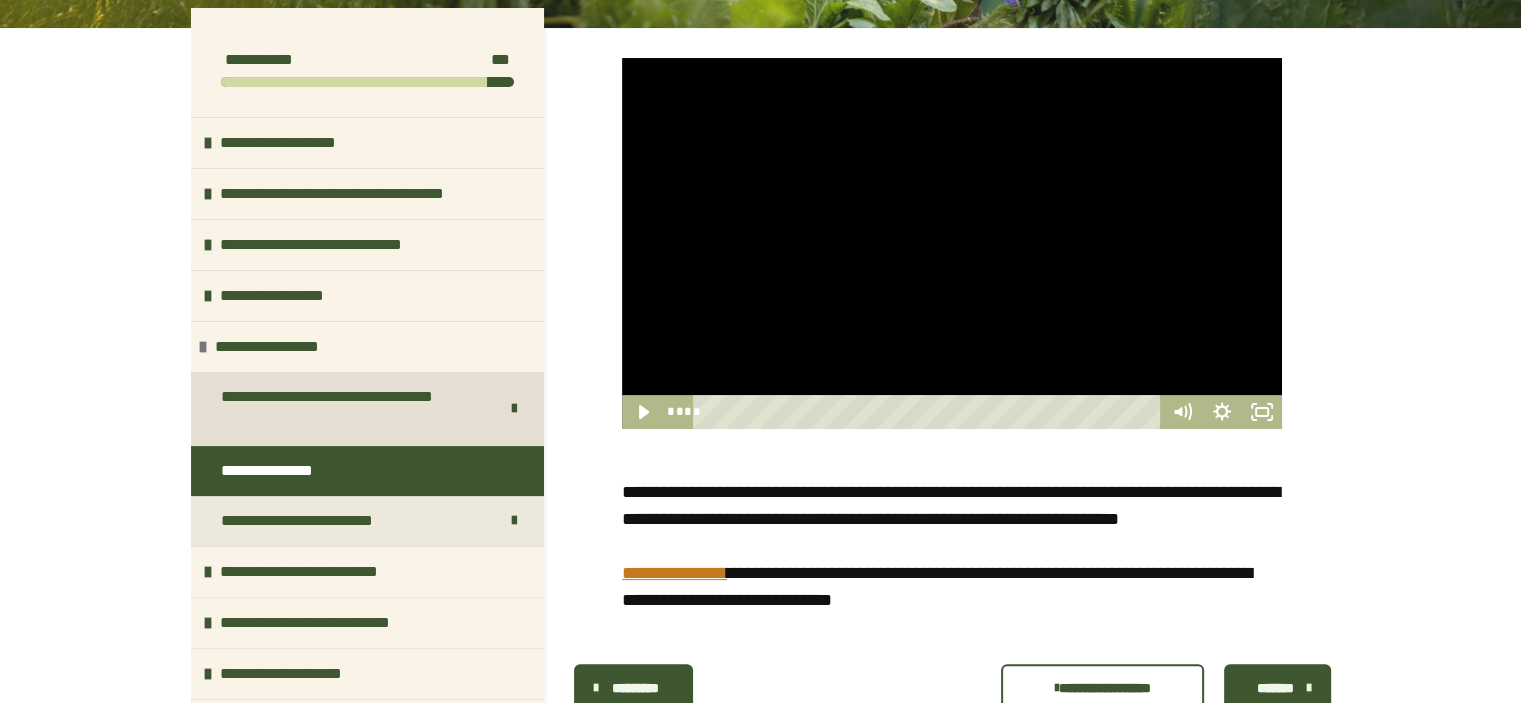 scroll, scrollTop: 356, scrollLeft: 0, axis: vertical 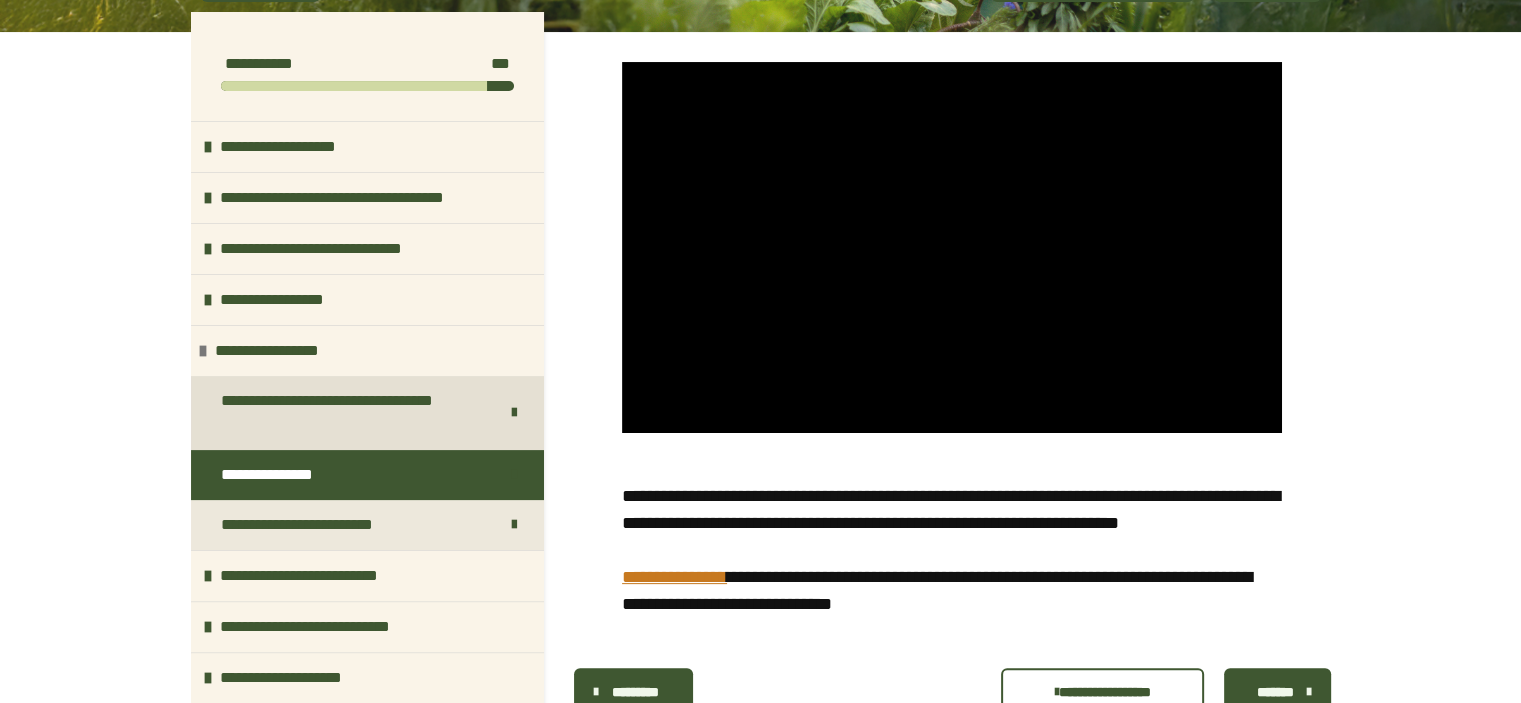 click on "**********" at bounding box center [351, 413] 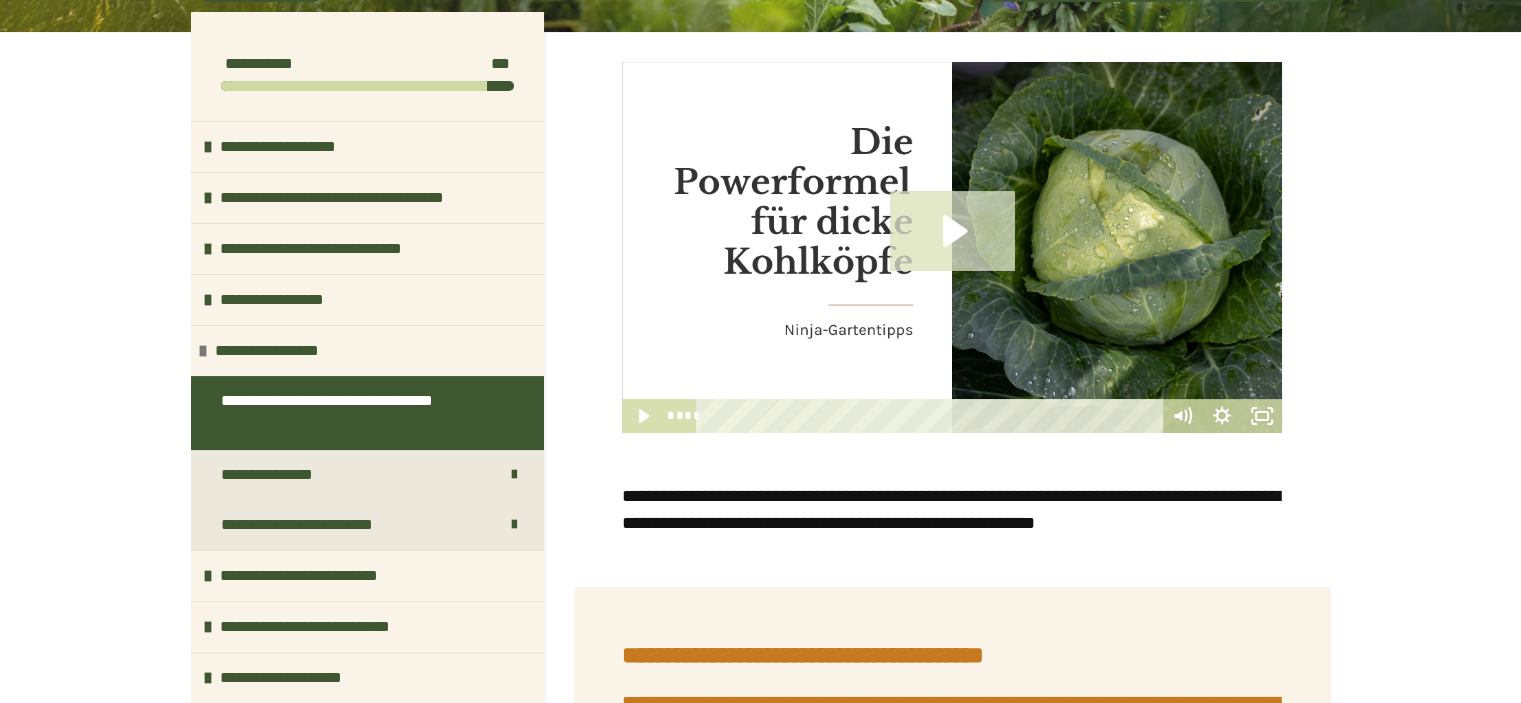 drag, startPoint x: 955, startPoint y: 227, endPoint x: 946, endPoint y: 218, distance: 12.727922 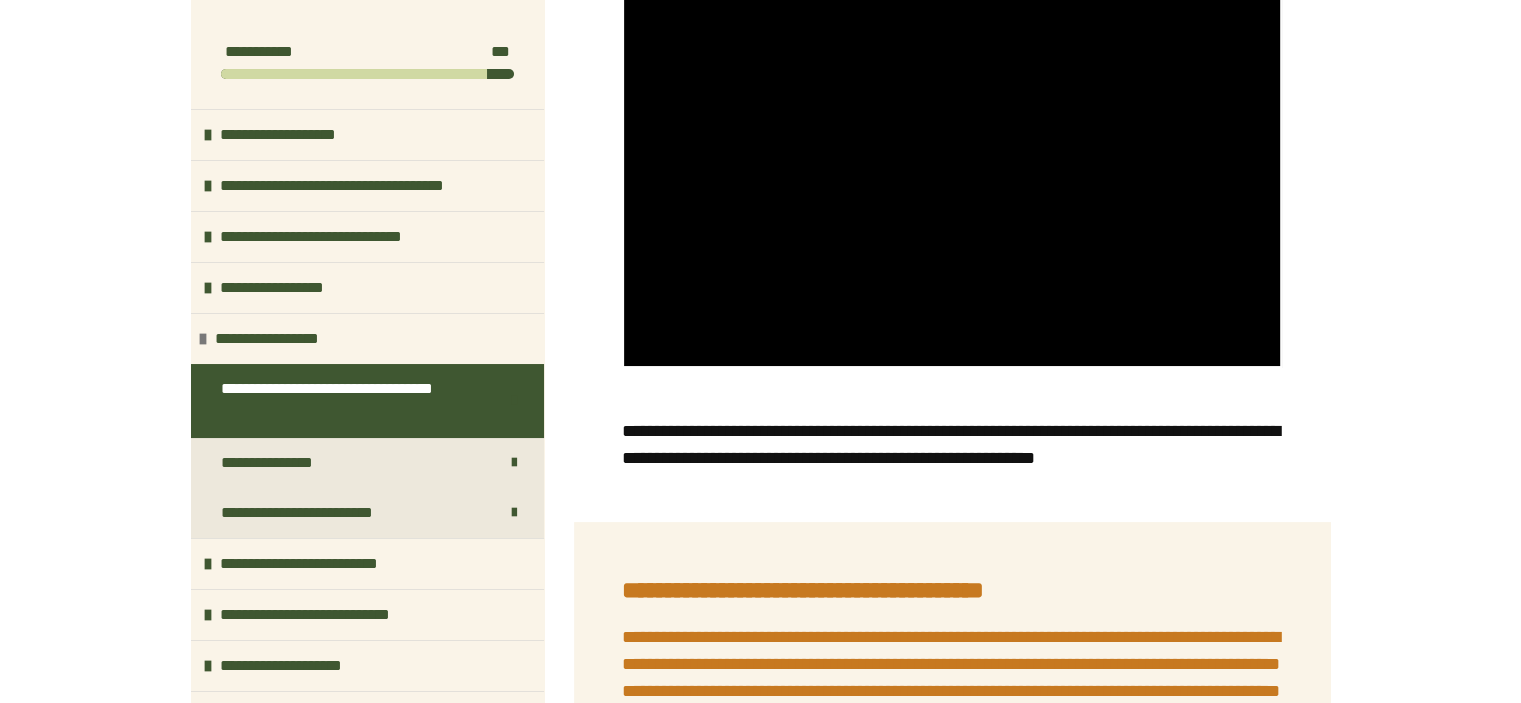 scroll, scrollTop: 456, scrollLeft: 0, axis: vertical 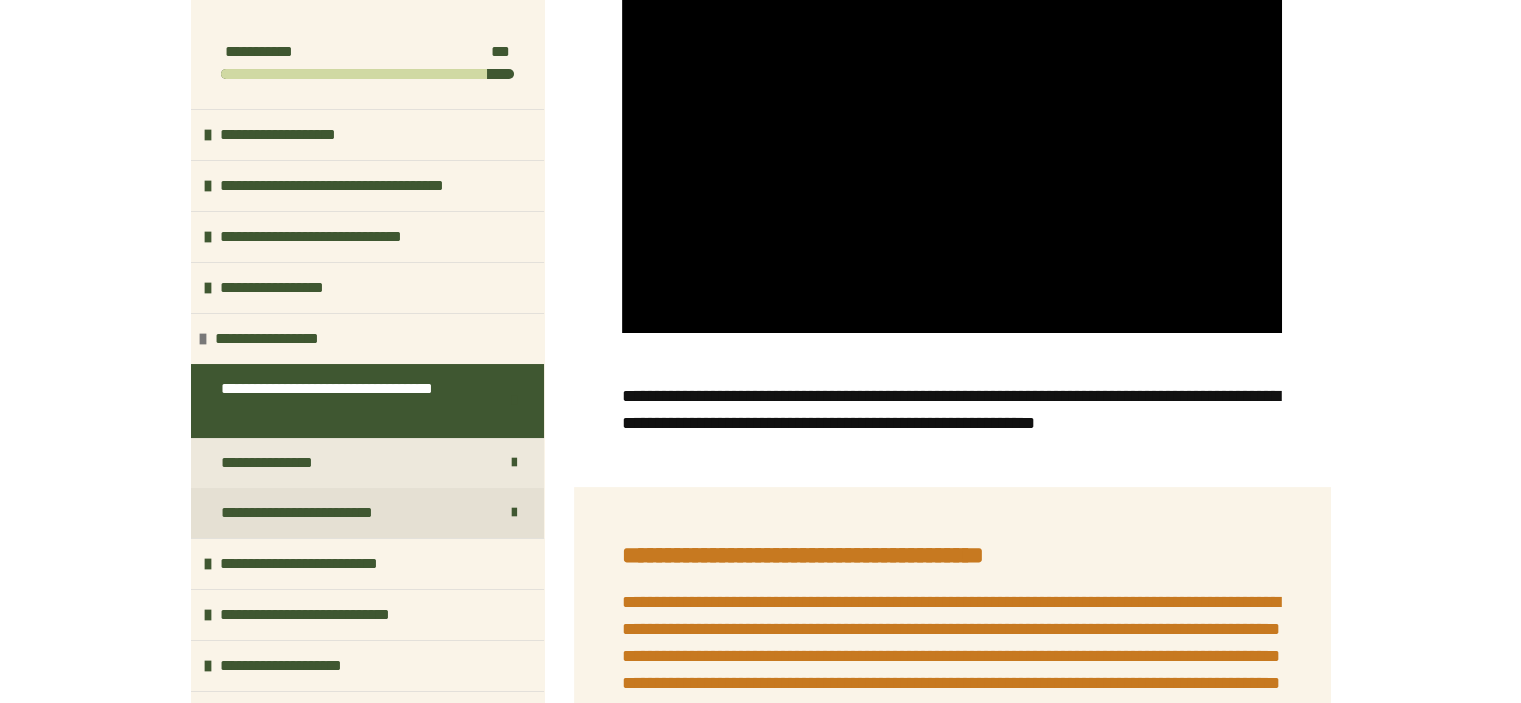 click on "**********" at bounding box center (321, 513) 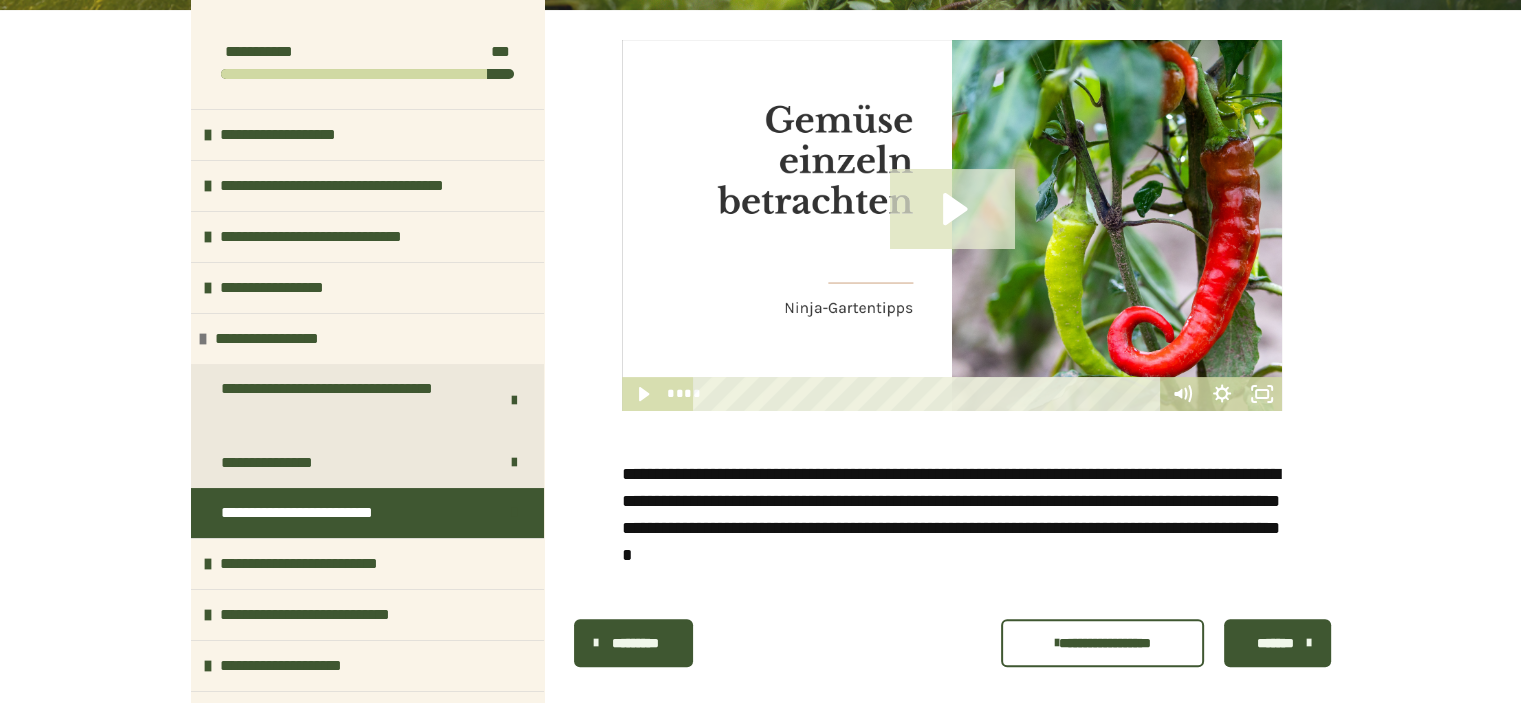 click 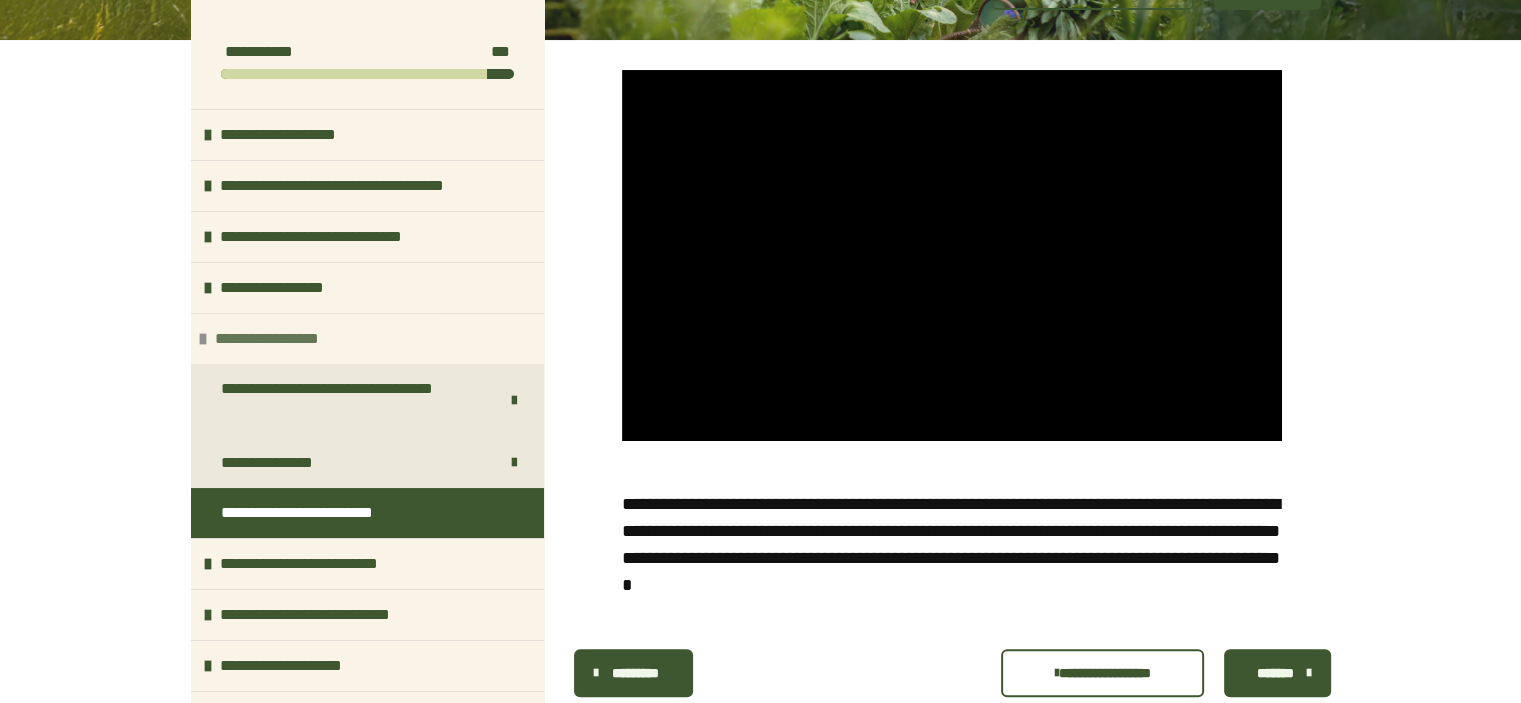 scroll, scrollTop: 448, scrollLeft: 0, axis: vertical 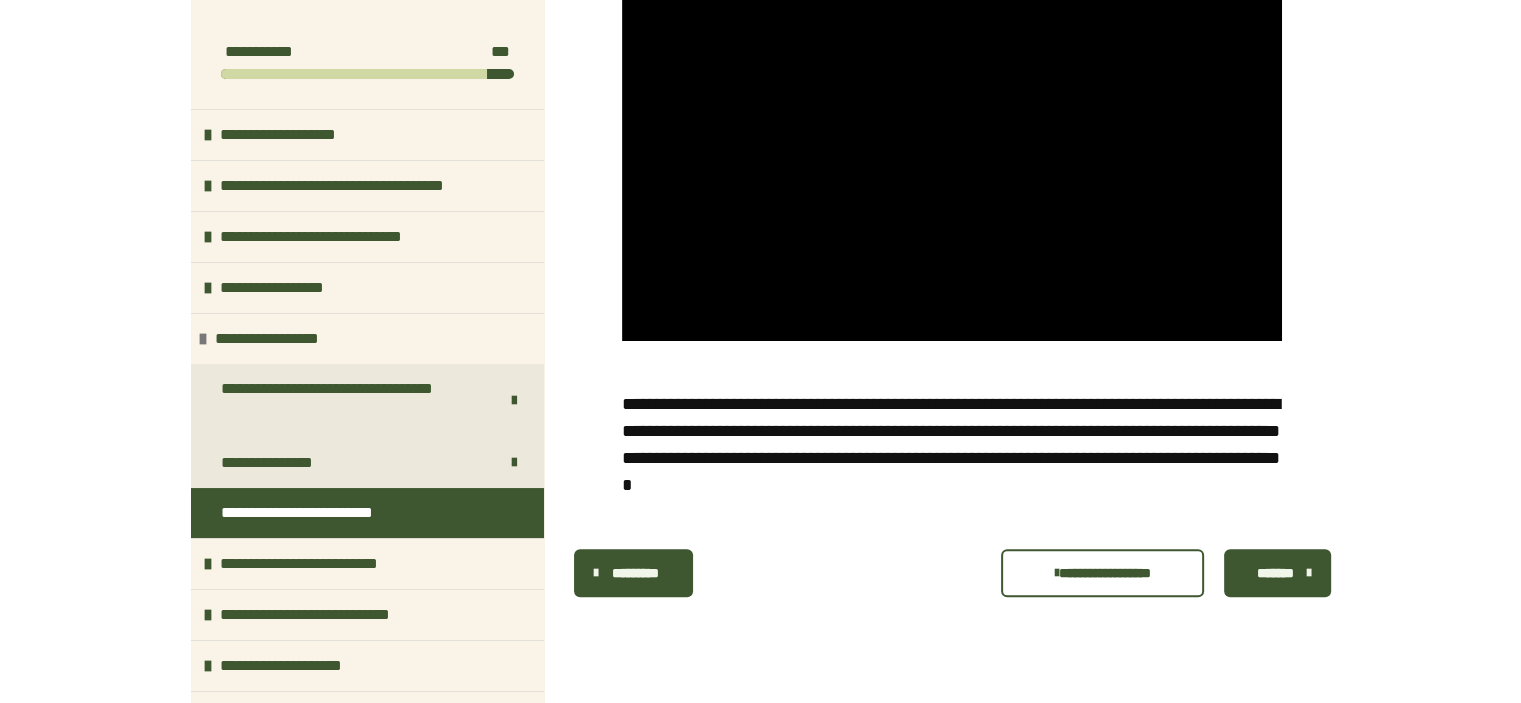 click on "*********" at bounding box center (636, 573) 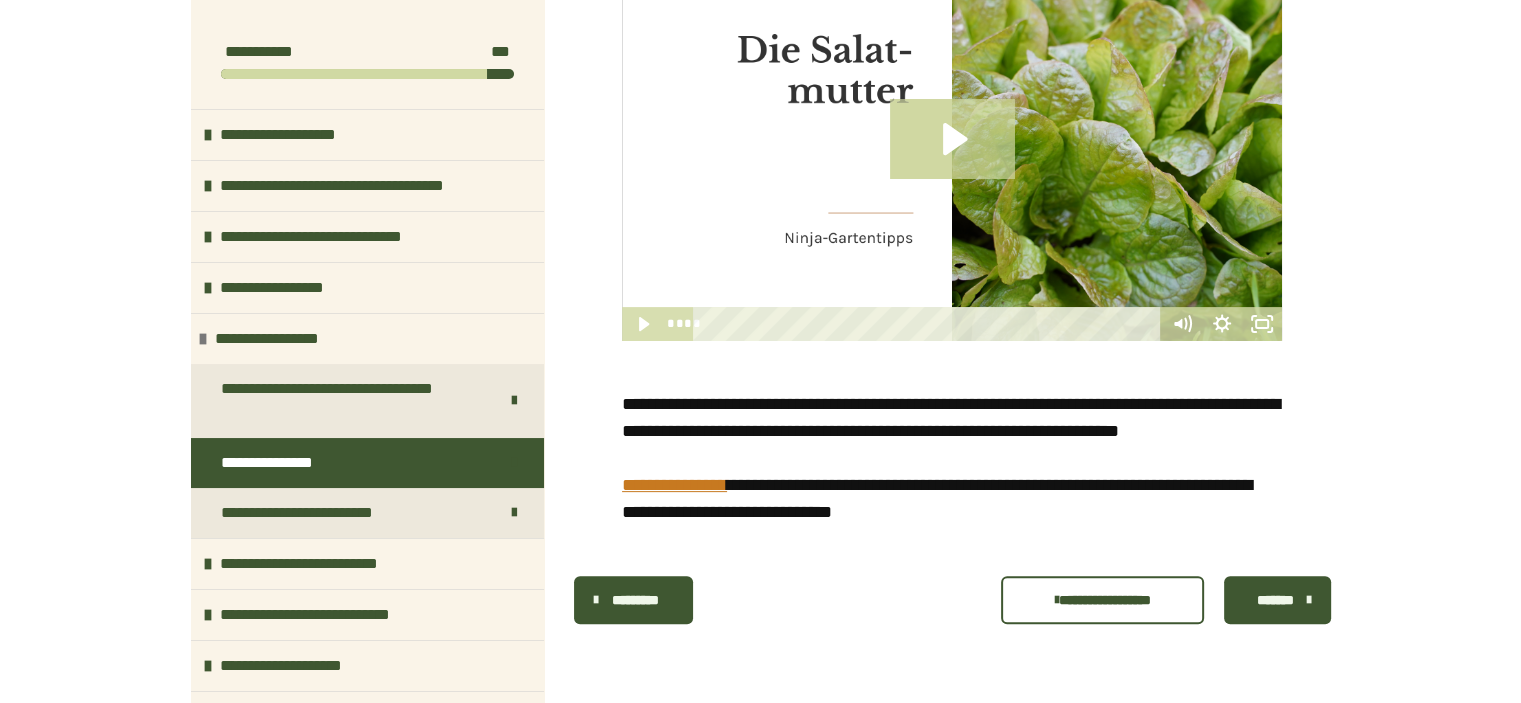 click on "*******" at bounding box center (1275, 600) 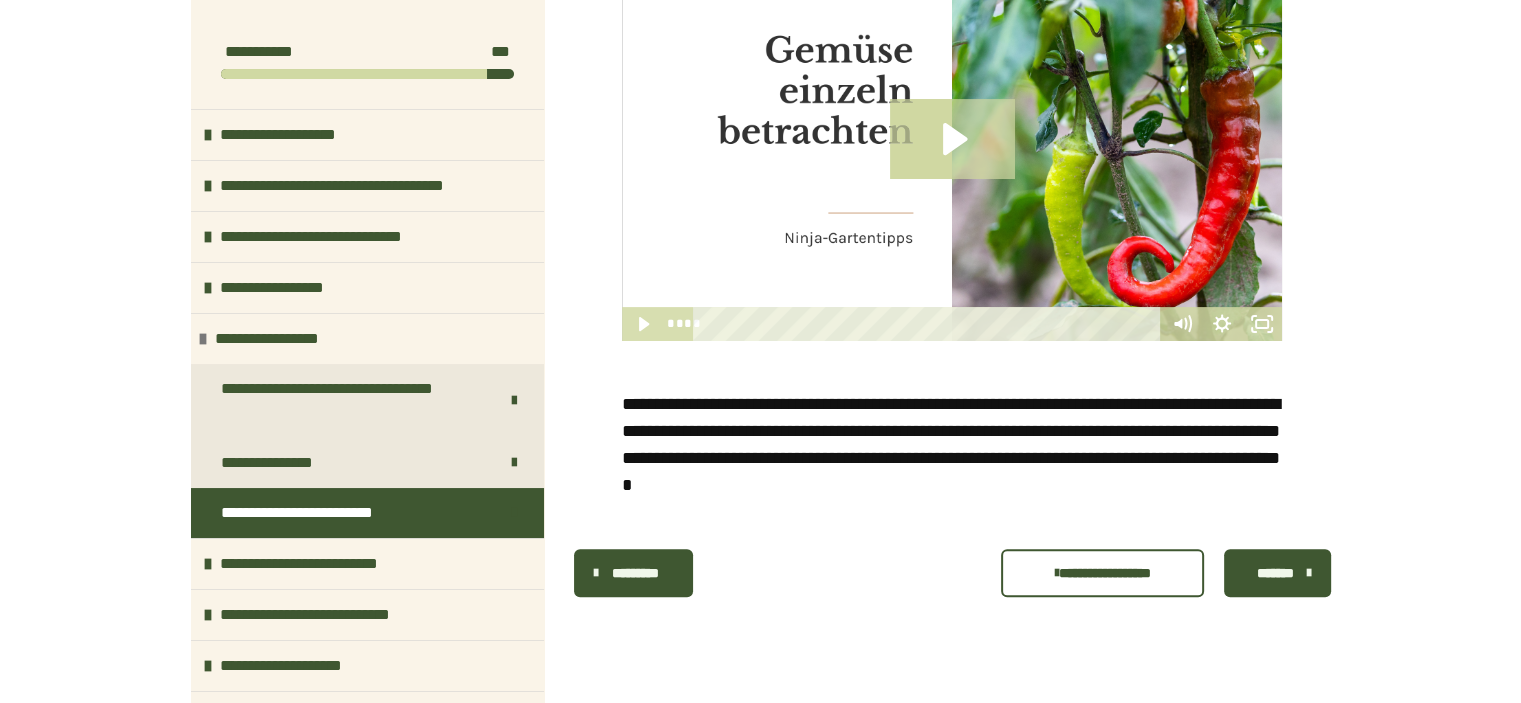 click on "**********" at bounding box center (952, 321) 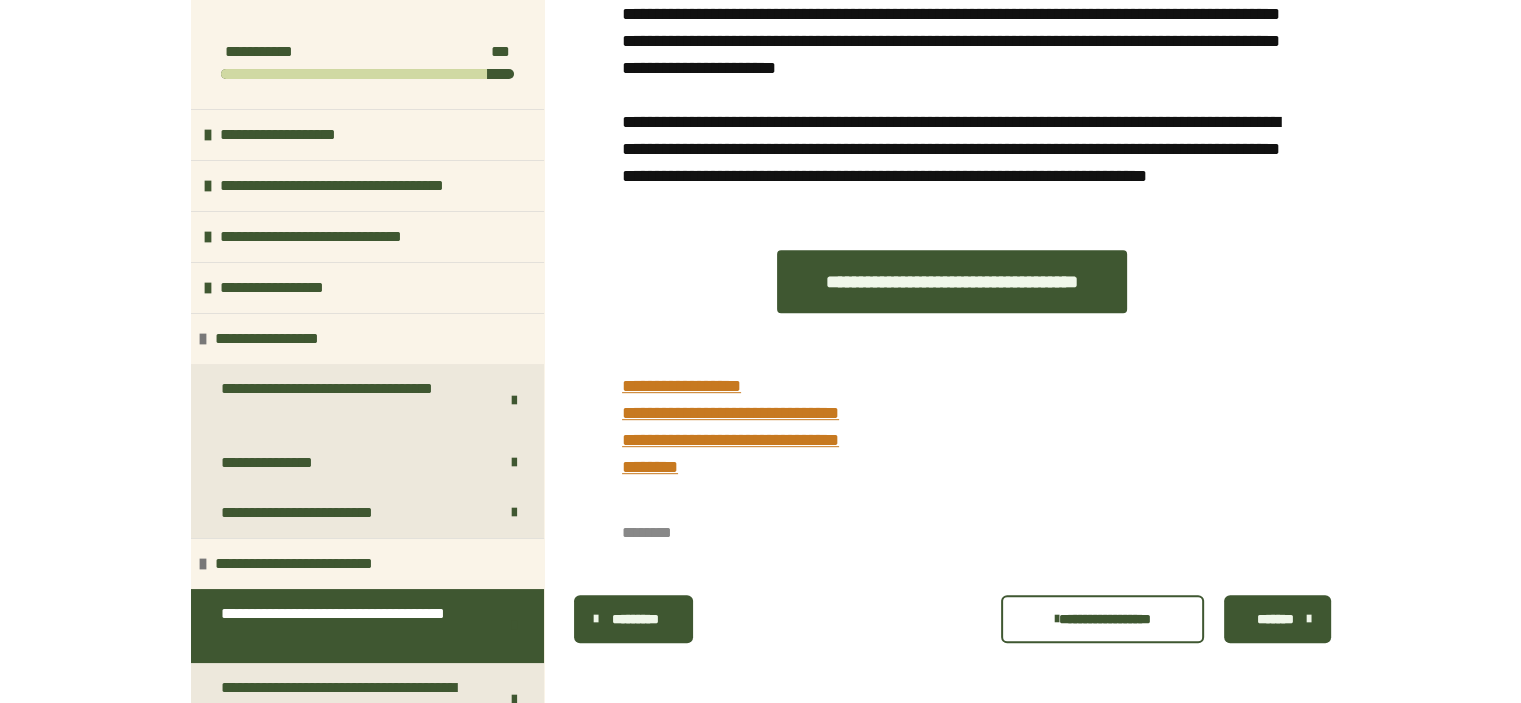 scroll, scrollTop: 952, scrollLeft: 0, axis: vertical 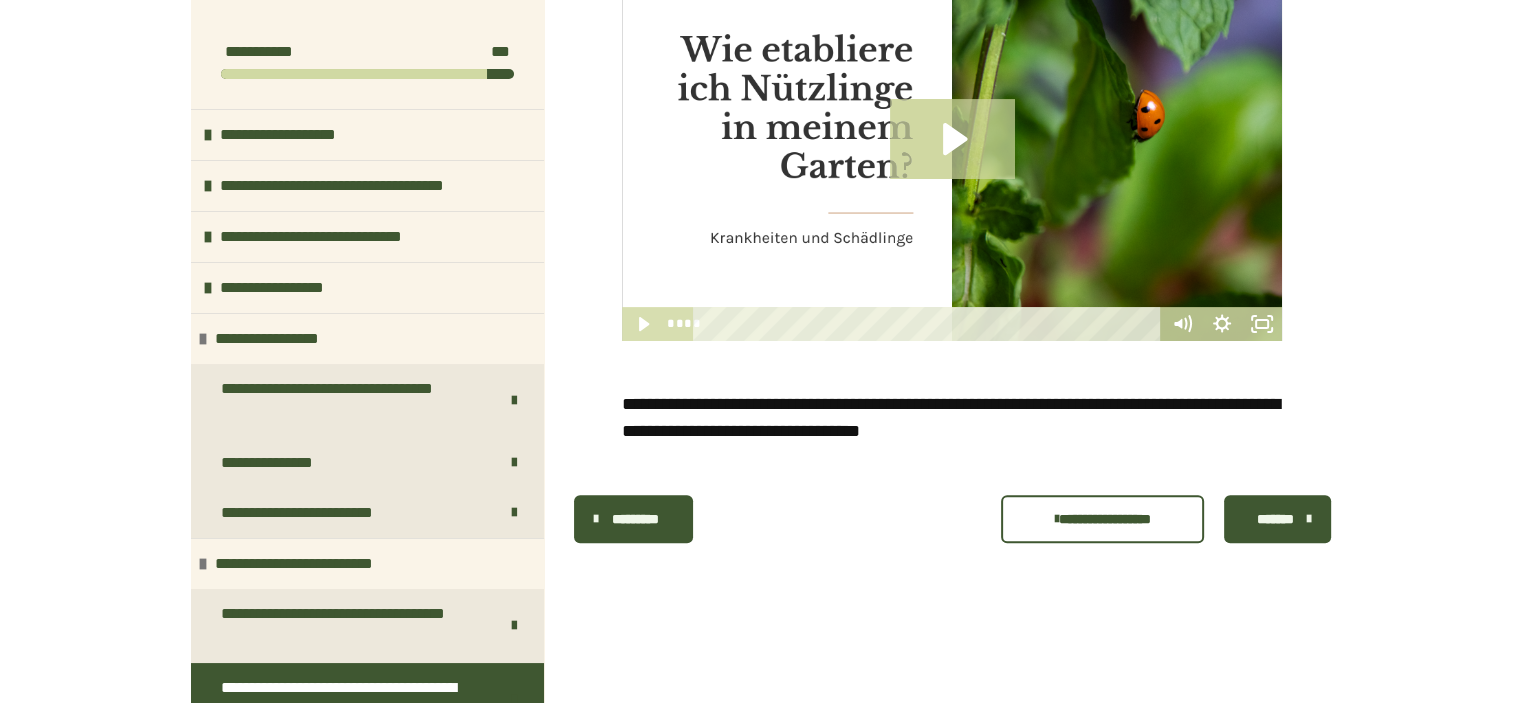 click on "*******" at bounding box center [1275, 519] 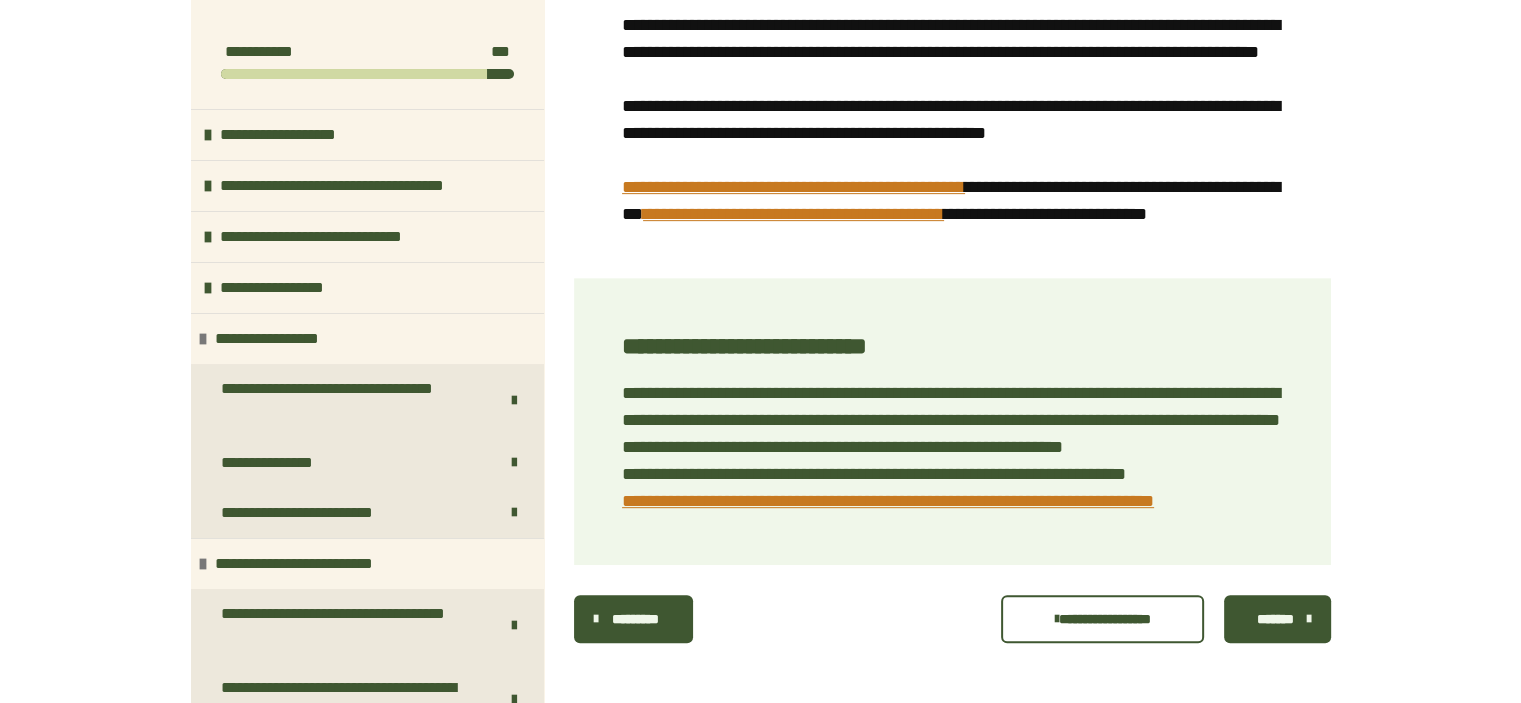 scroll, scrollTop: 908, scrollLeft: 0, axis: vertical 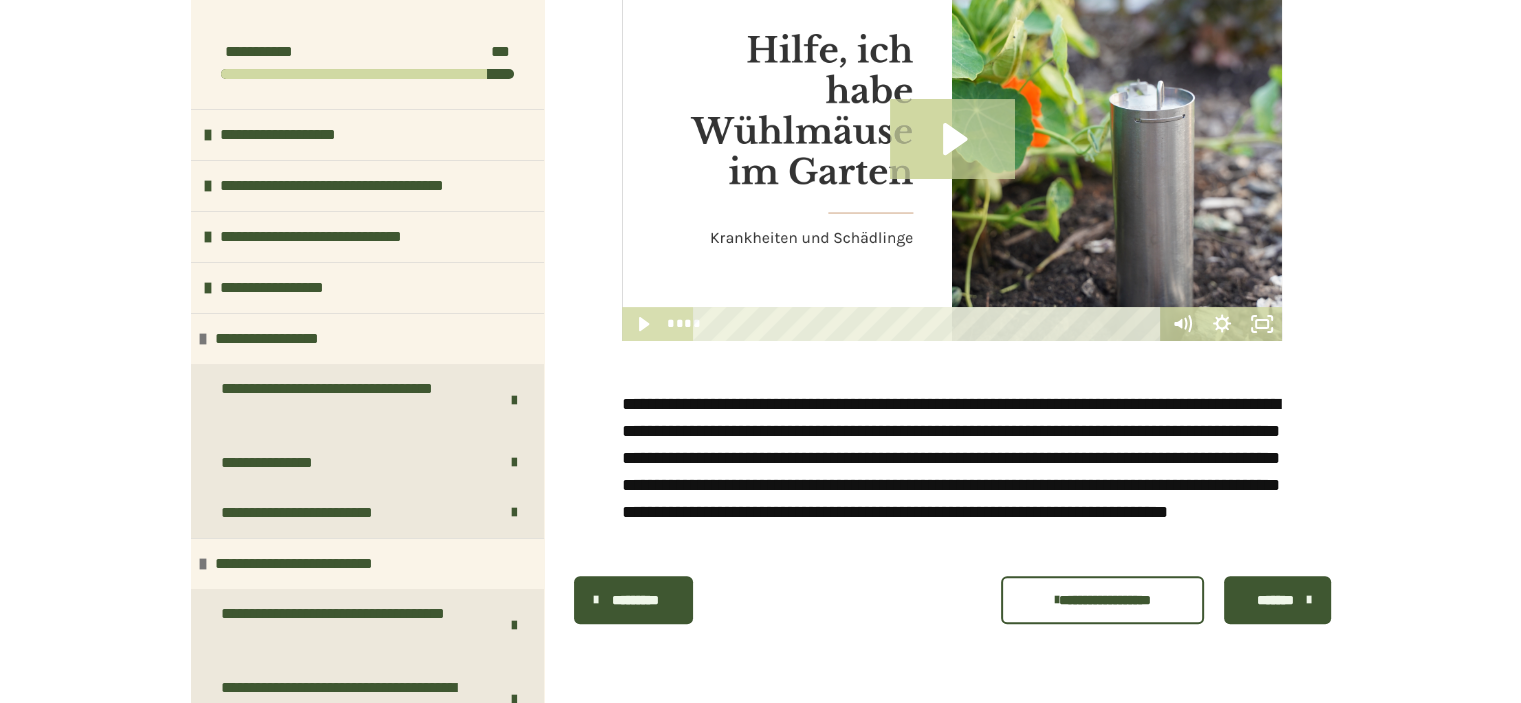 click on "*******" at bounding box center (1275, 600) 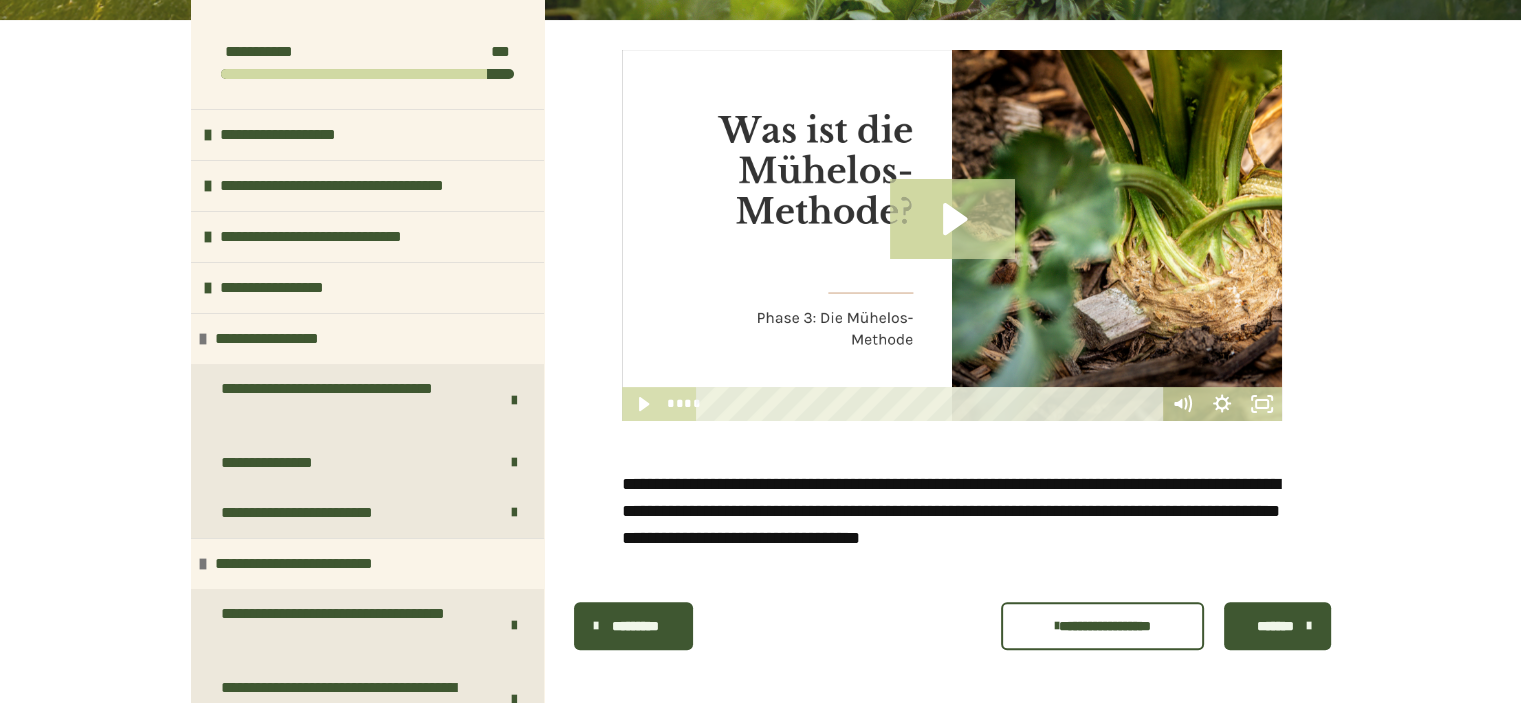 scroll, scrollTop: 448, scrollLeft: 0, axis: vertical 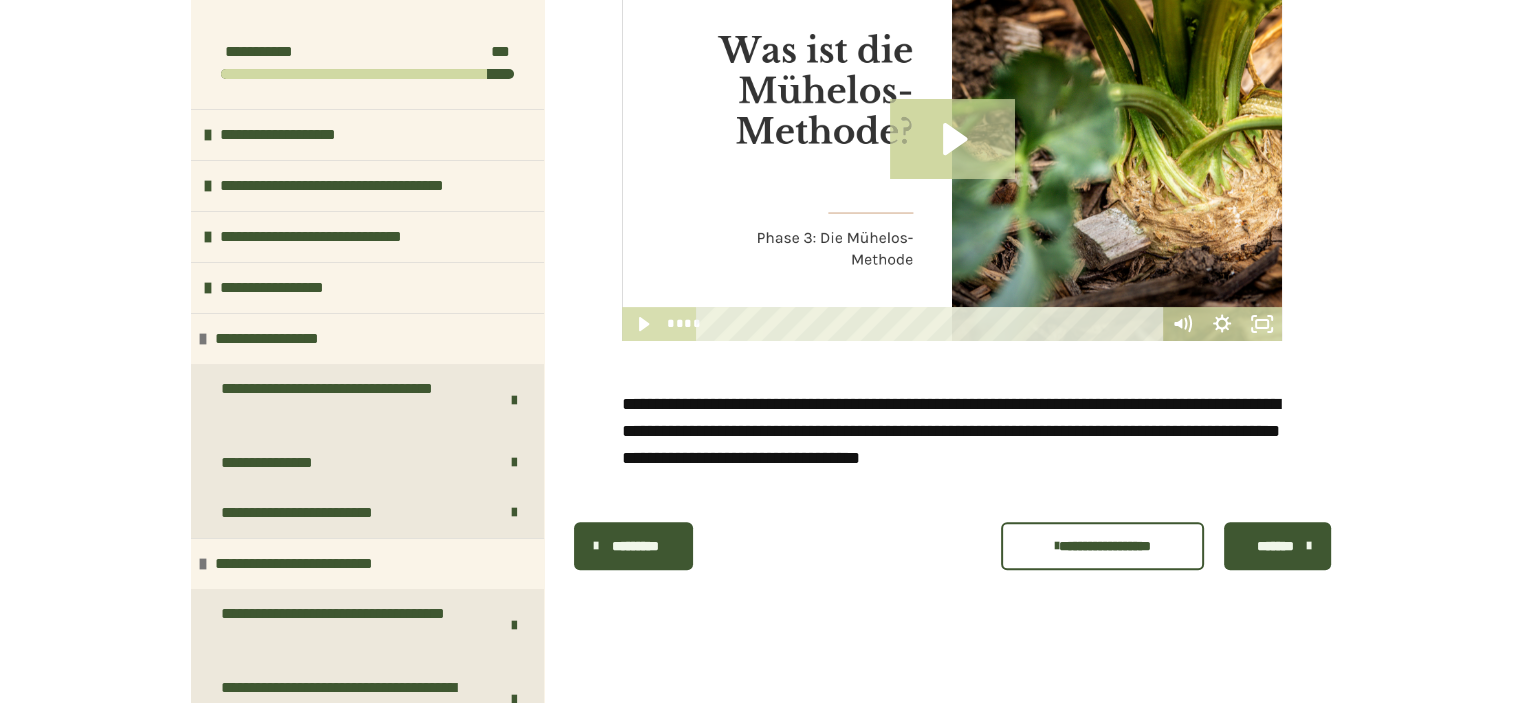 click on "*******" at bounding box center (1275, 546) 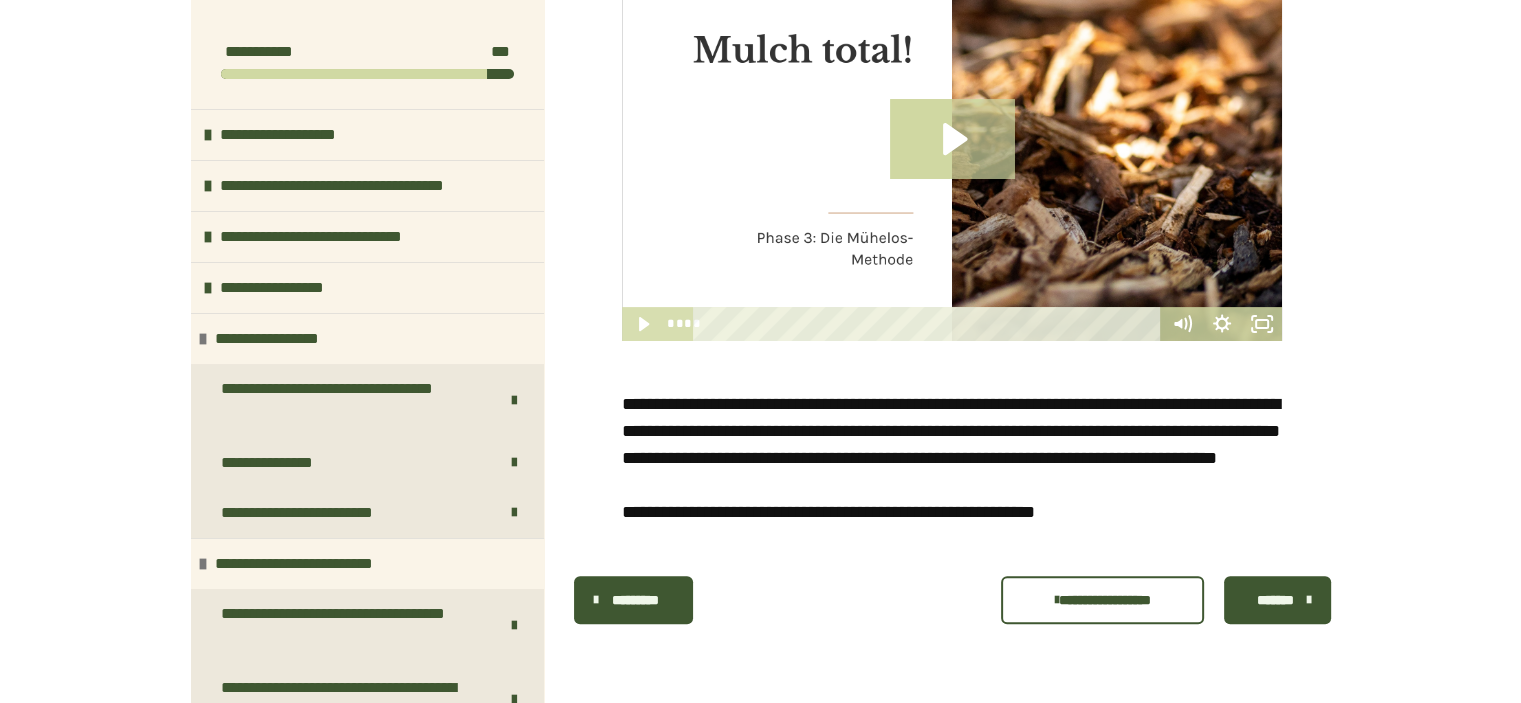 click on "*******" at bounding box center [1275, 600] 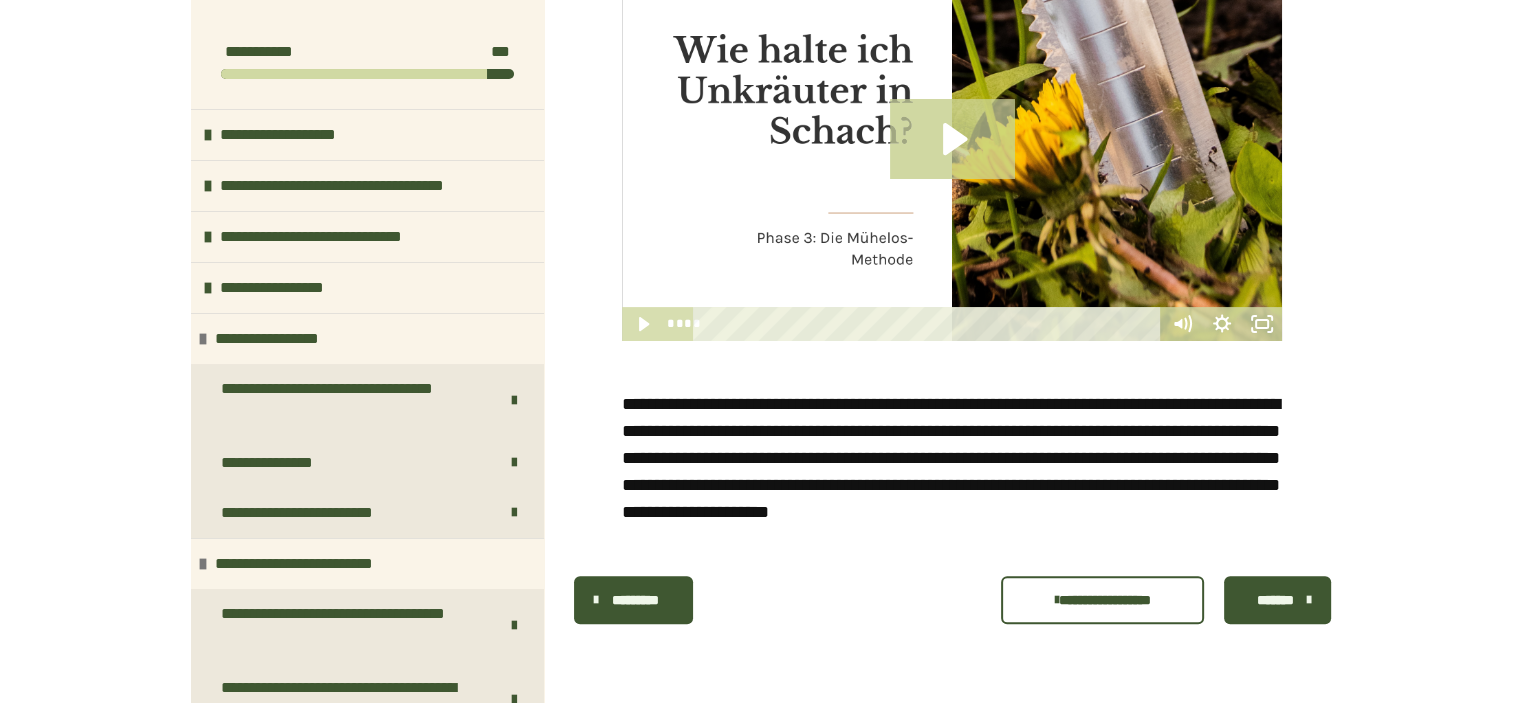 click on "*******" at bounding box center [1275, 600] 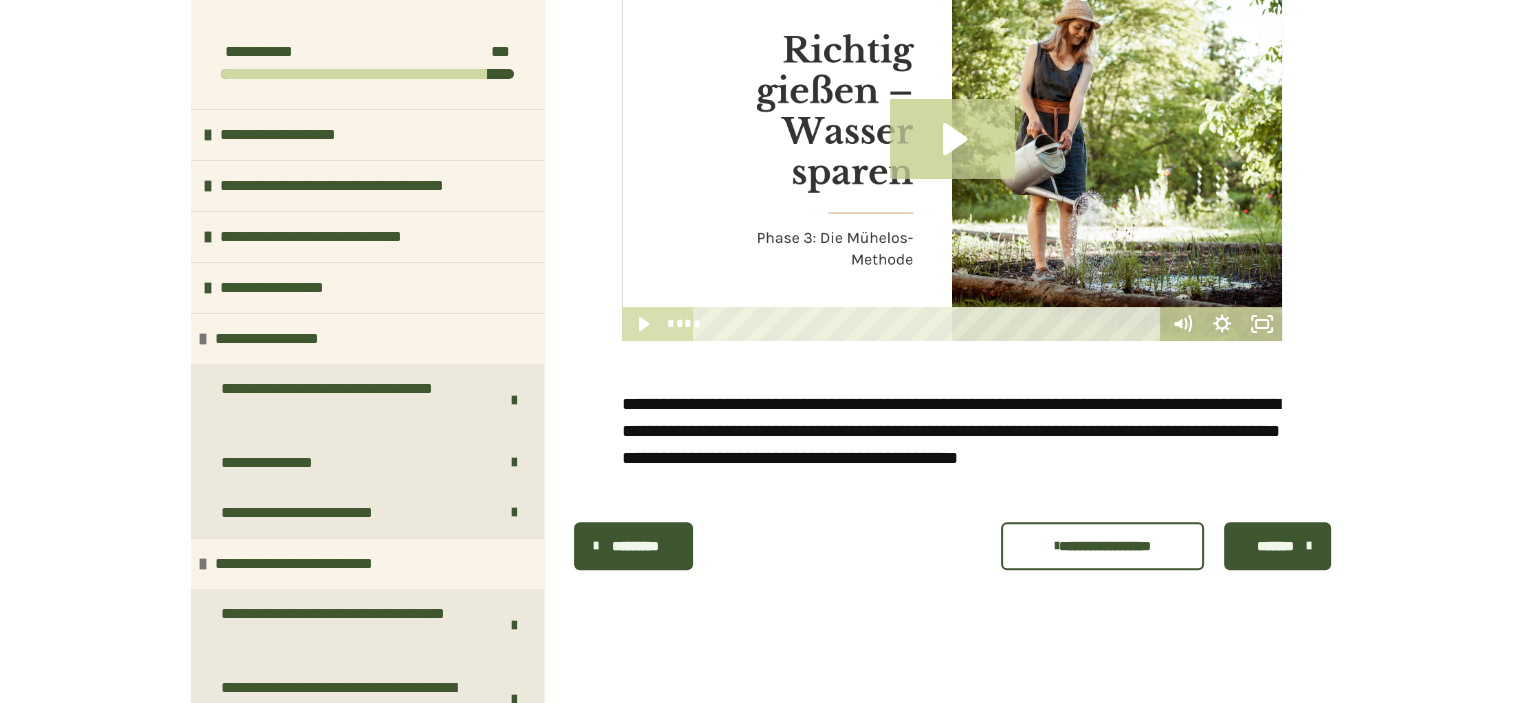 click on "*******" at bounding box center [1275, 546] 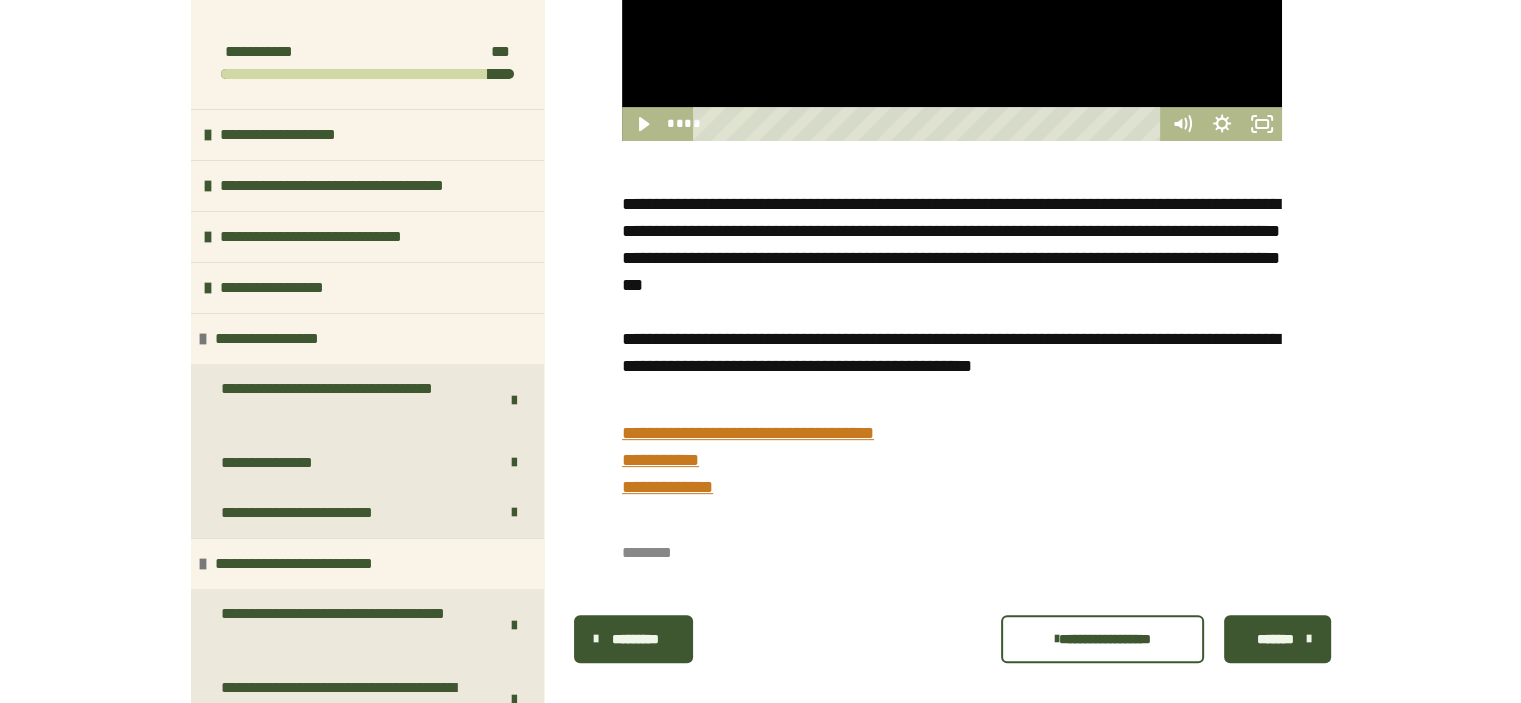 scroll, scrollTop: 728, scrollLeft: 0, axis: vertical 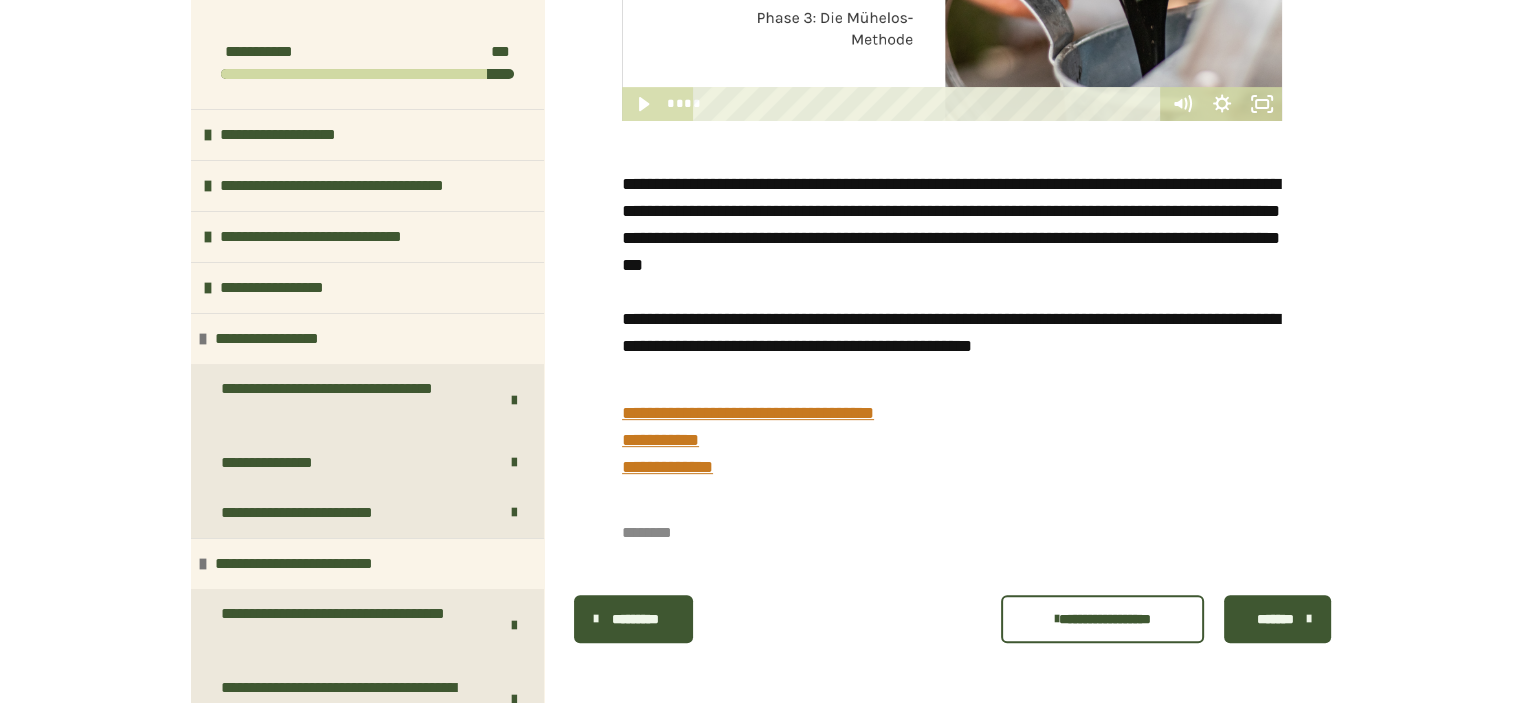 click on "**********" at bounding box center (667, 467) 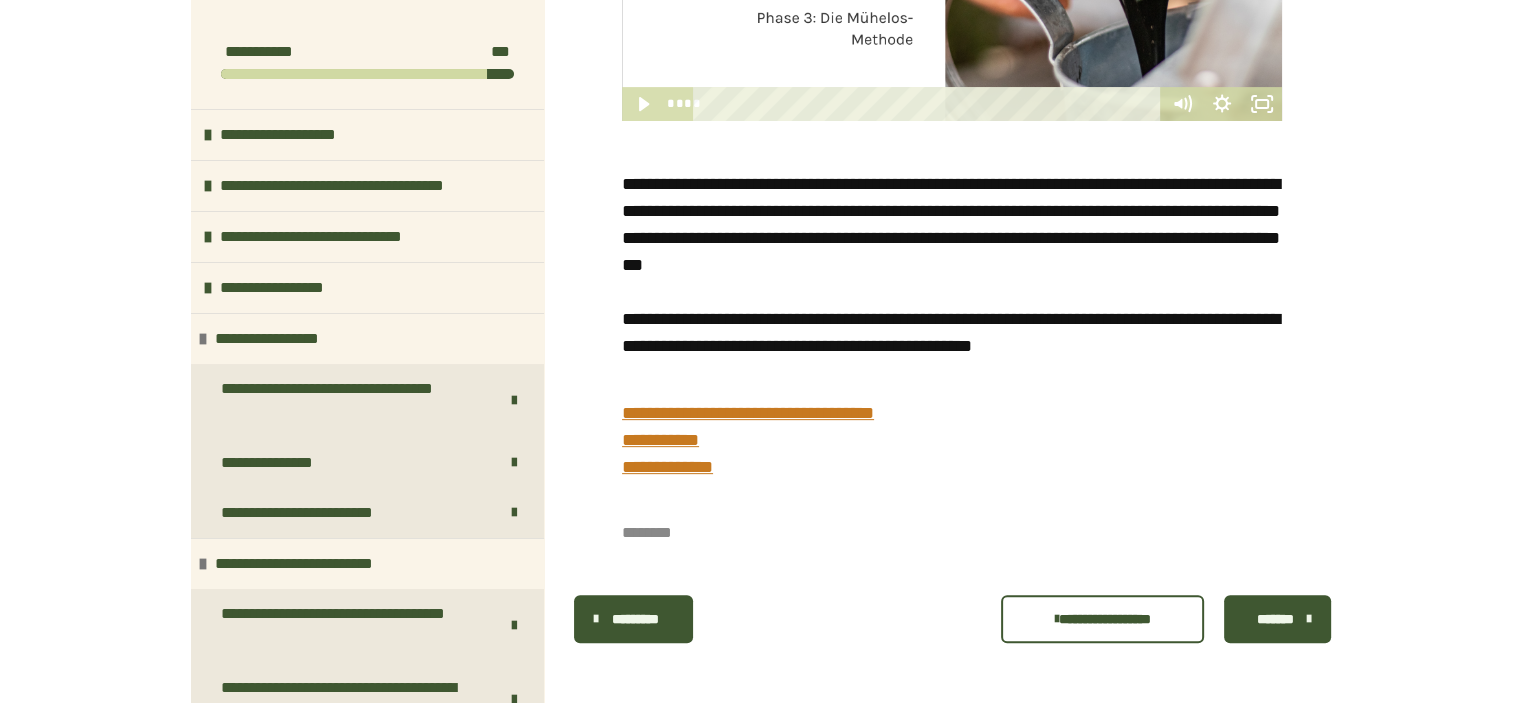 scroll, scrollTop: 448, scrollLeft: 0, axis: vertical 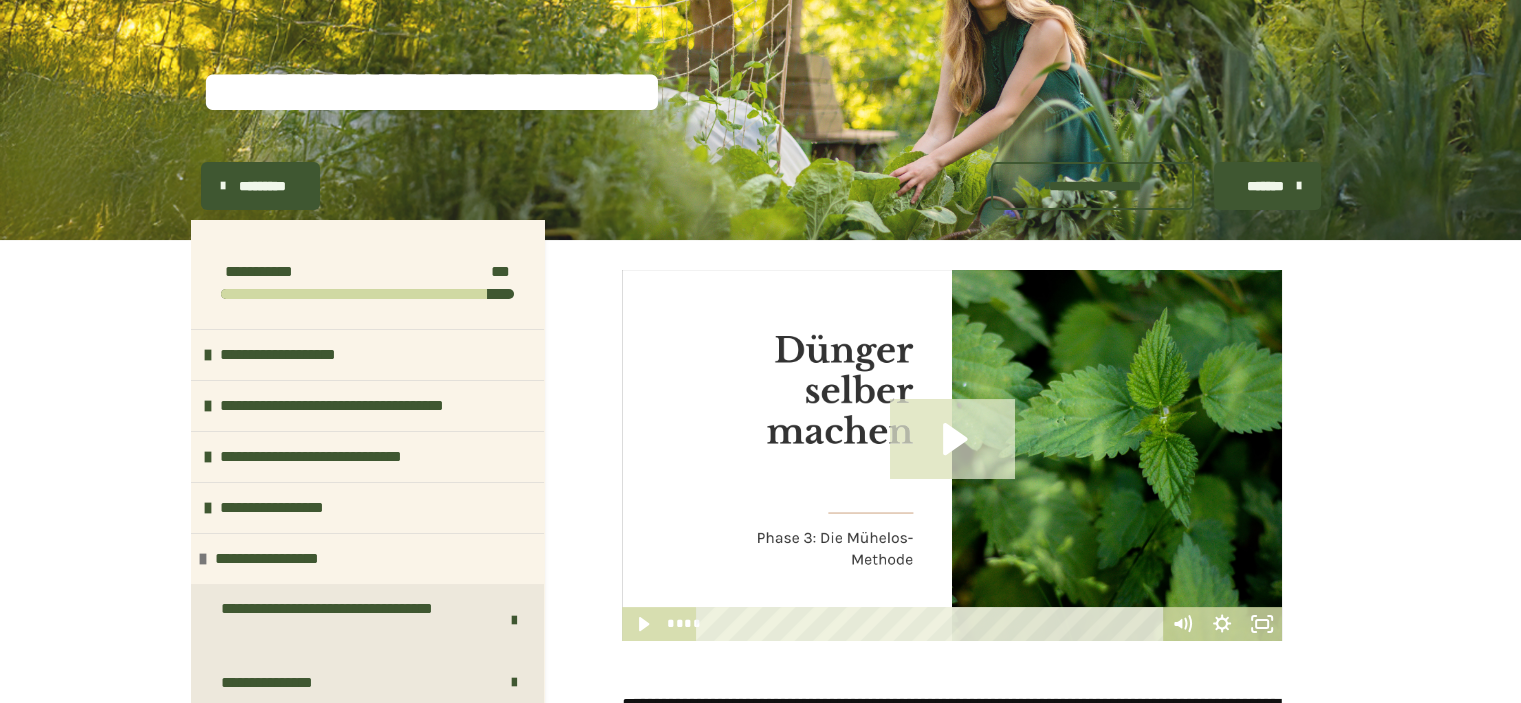 click 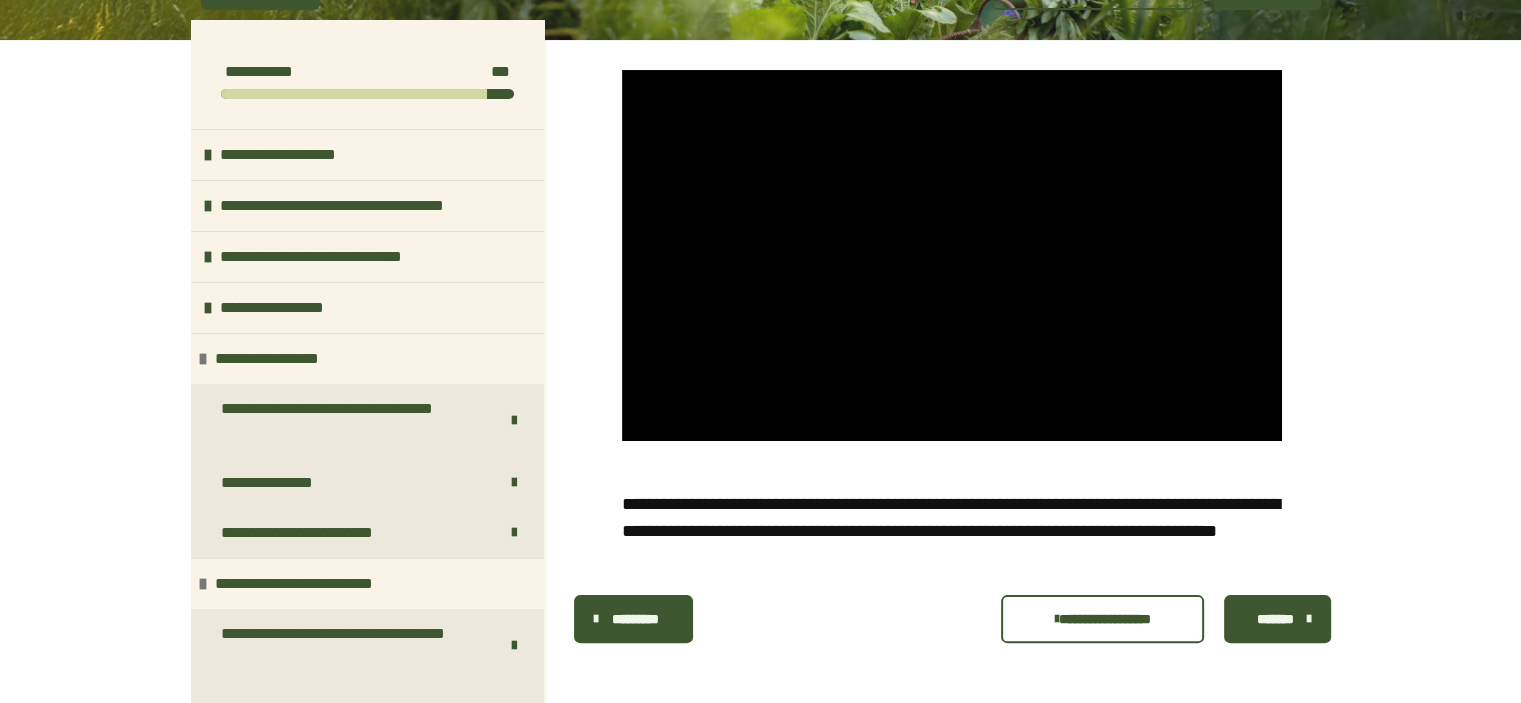 scroll, scrollTop: 448, scrollLeft: 0, axis: vertical 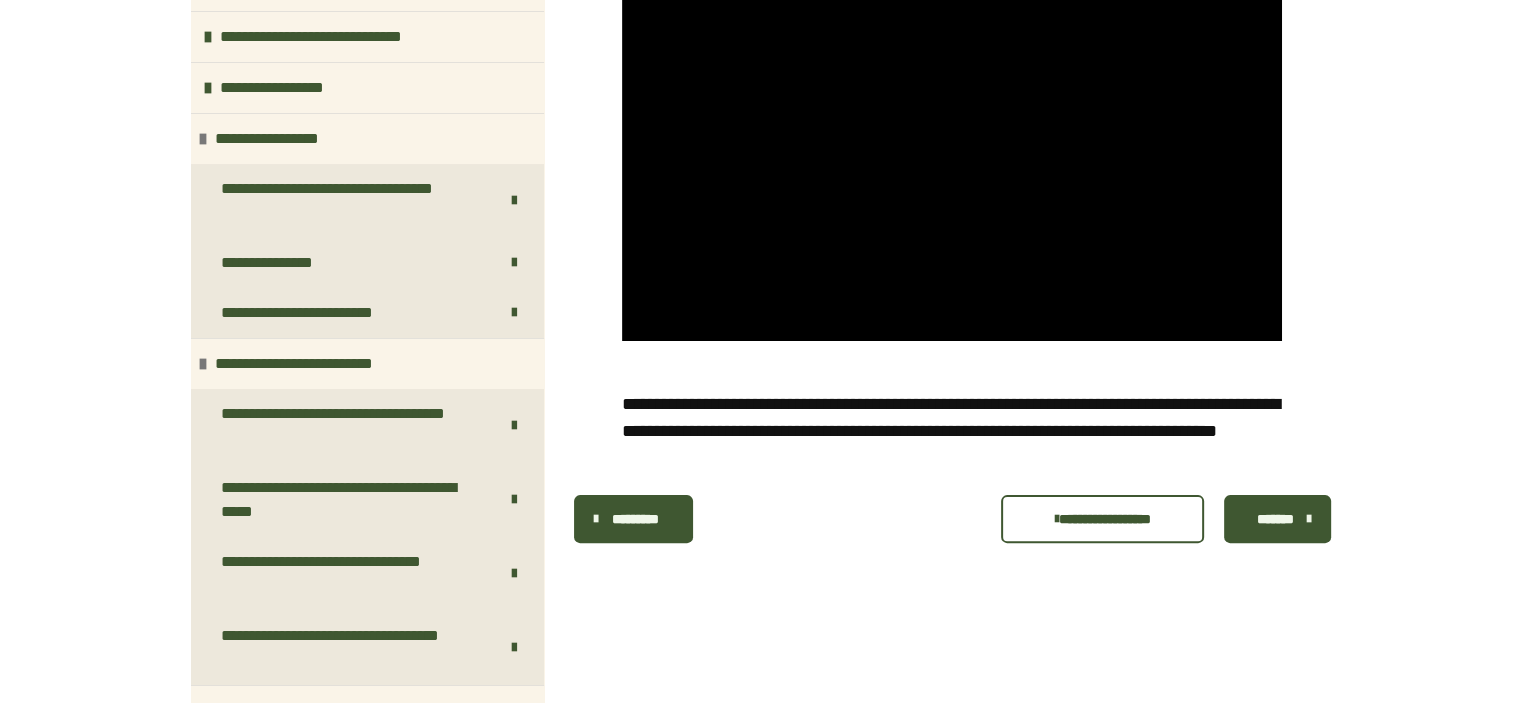 click on "*******" at bounding box center [1275, 519] 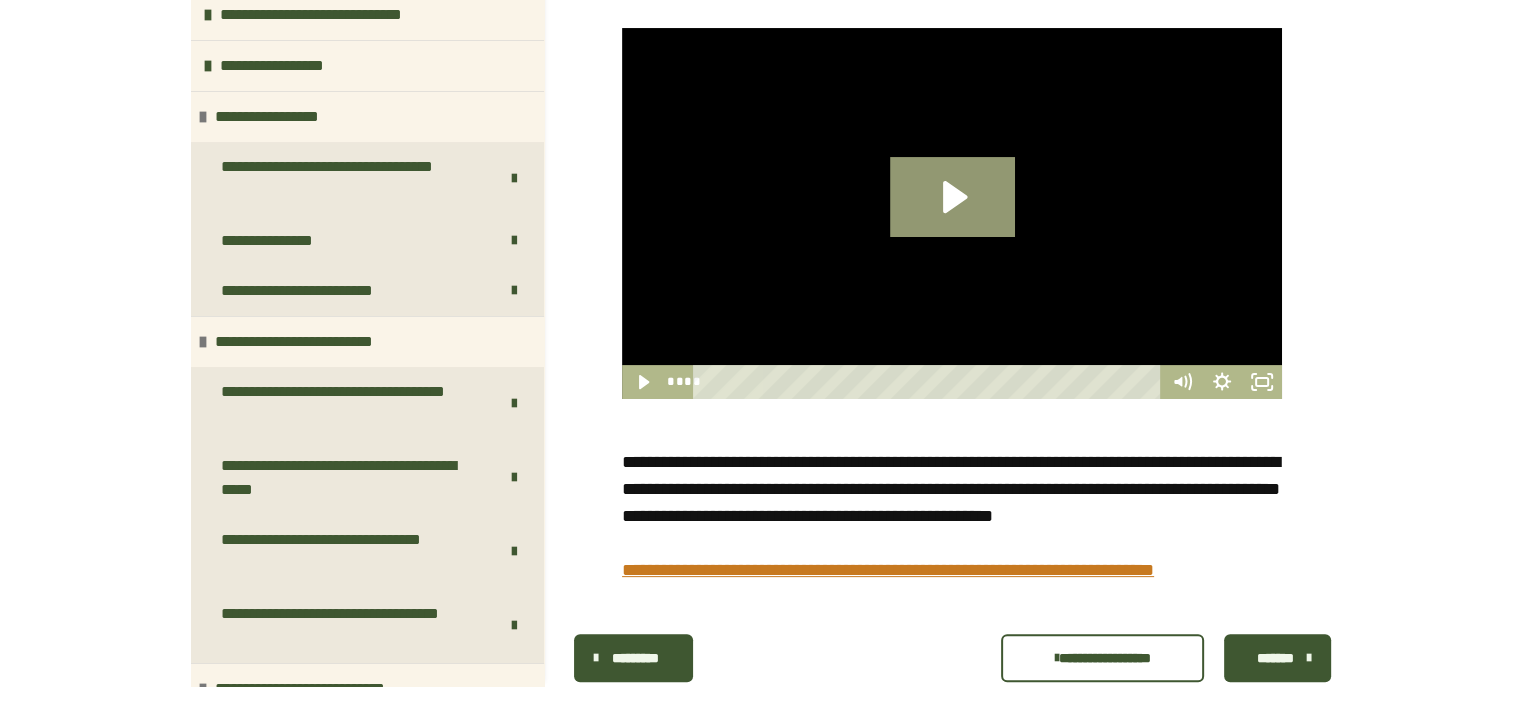 scroll, scrollTop: 356, scrollLeft: 0, axis: vertical 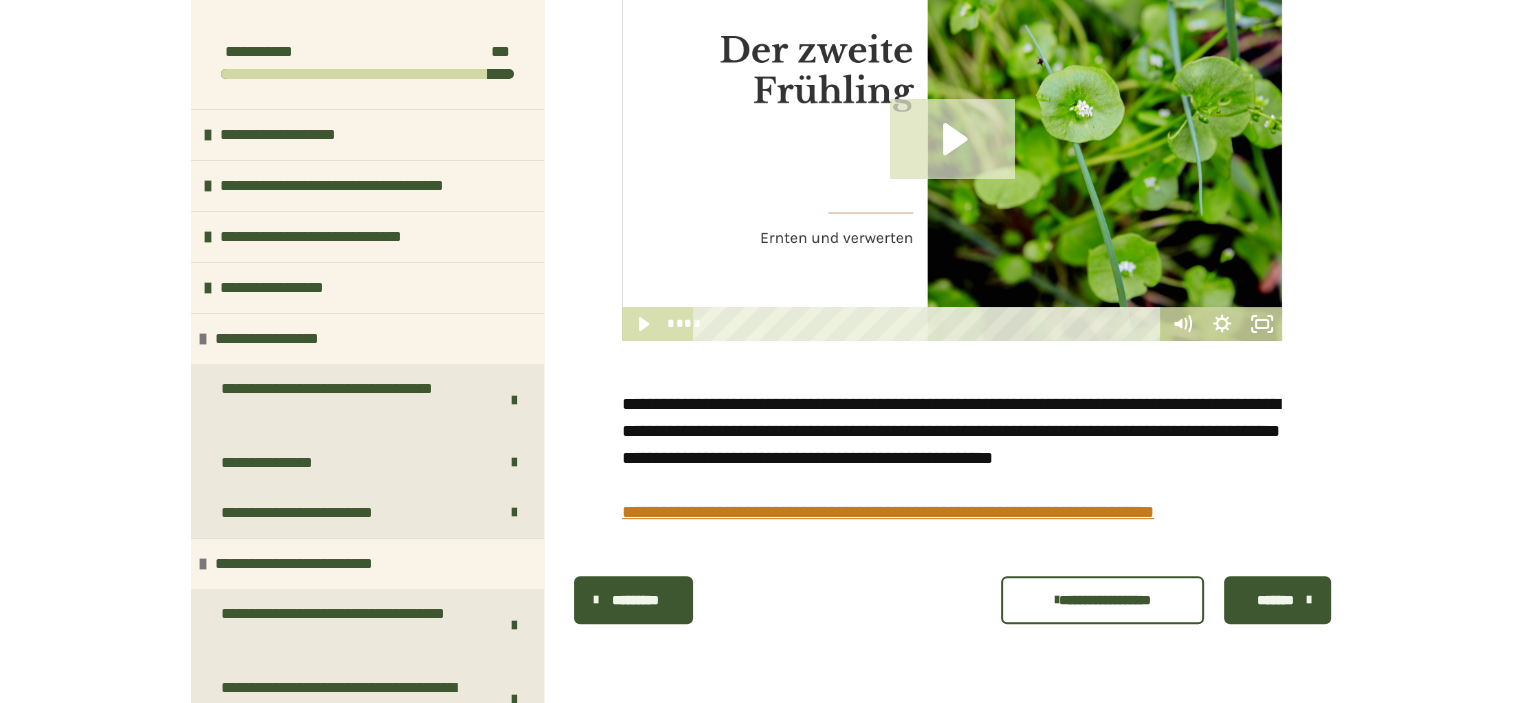 click 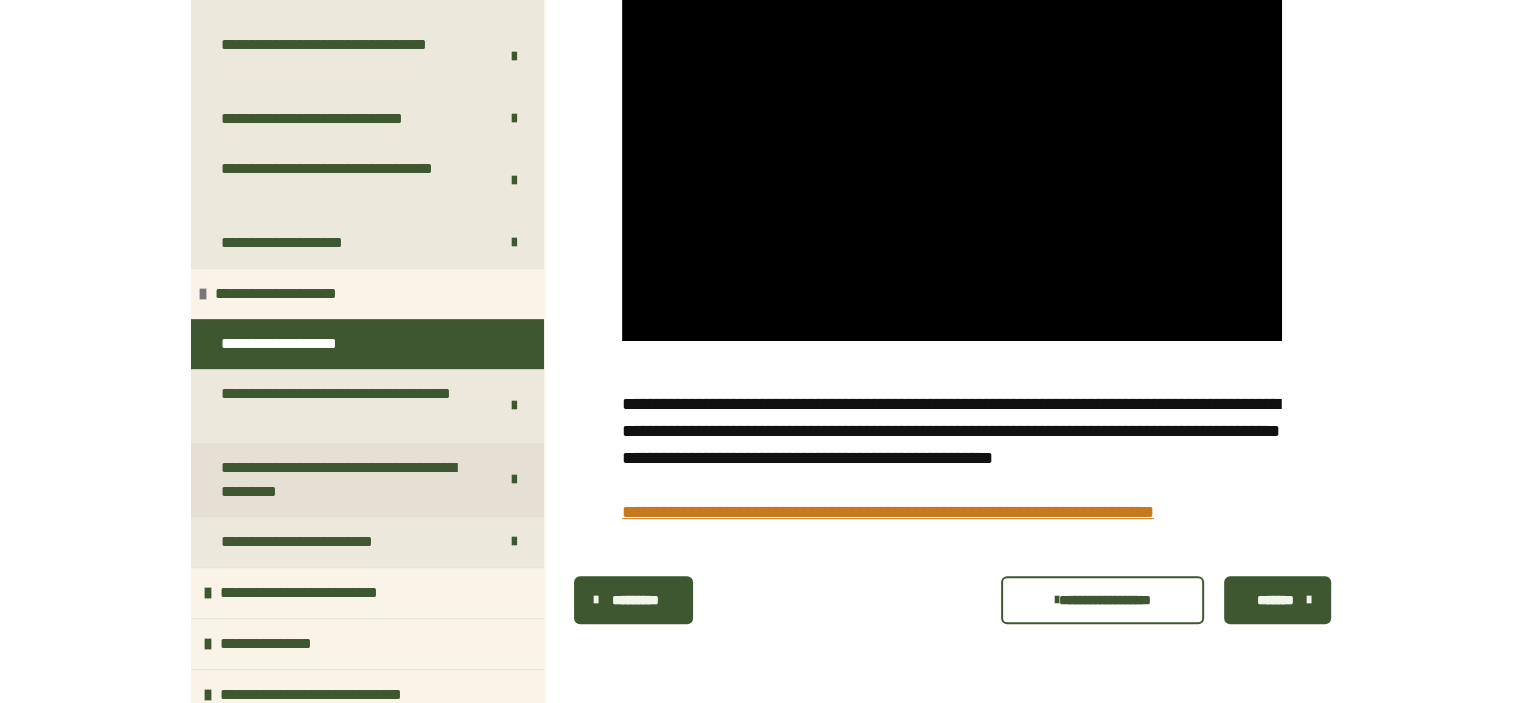 scroll, scrollTop: 1025, scrollLeft: 0, axis: vertical 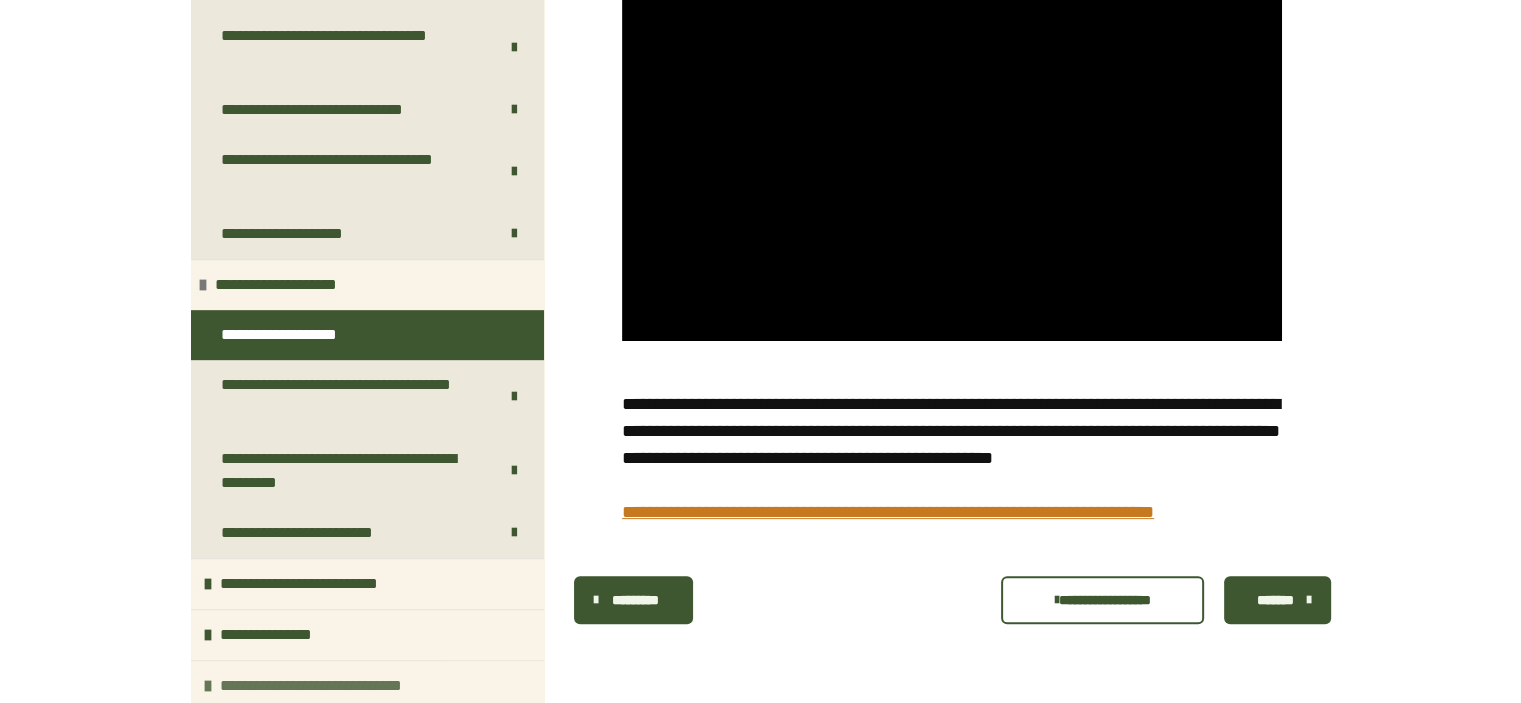 click on "**********" at bounding box center (339, 686) 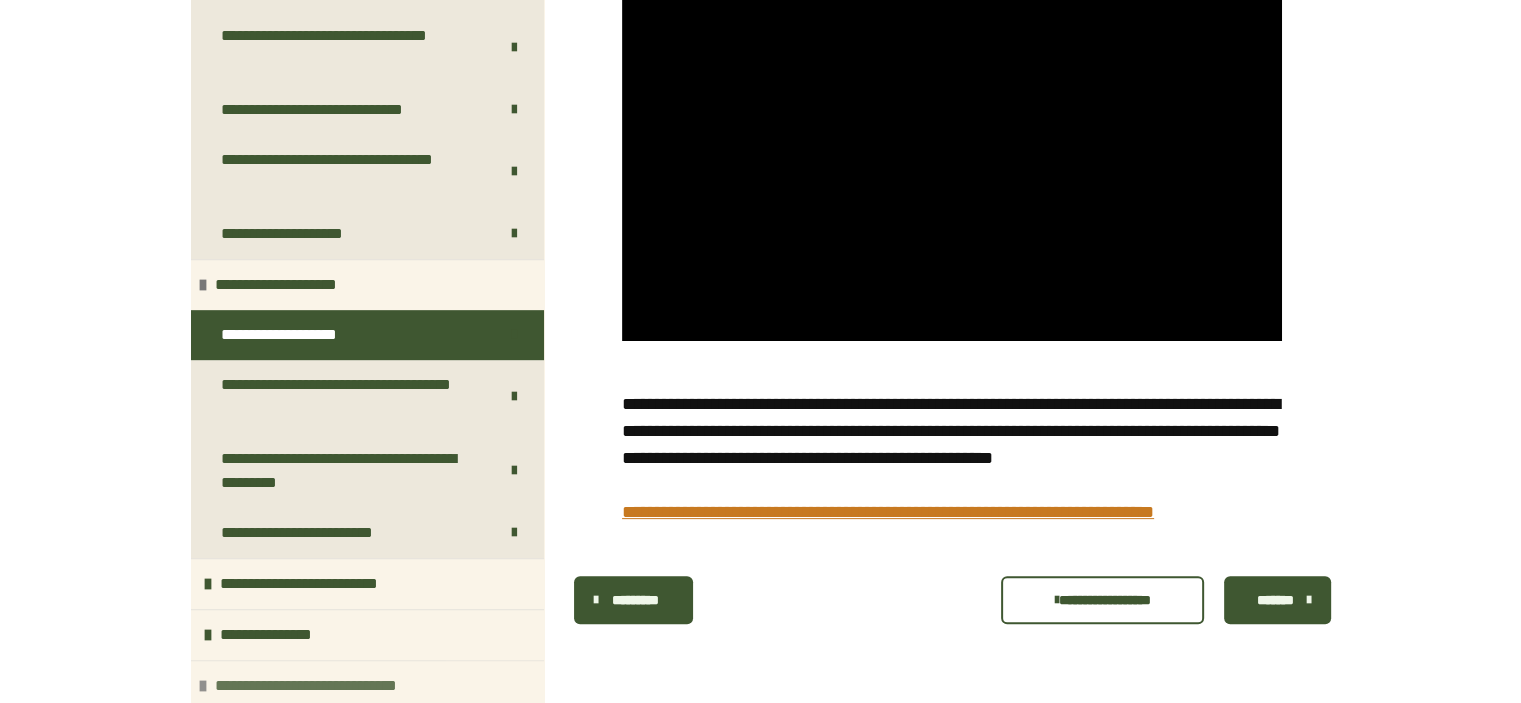 click on "**********" at bounding box center (334, 686) 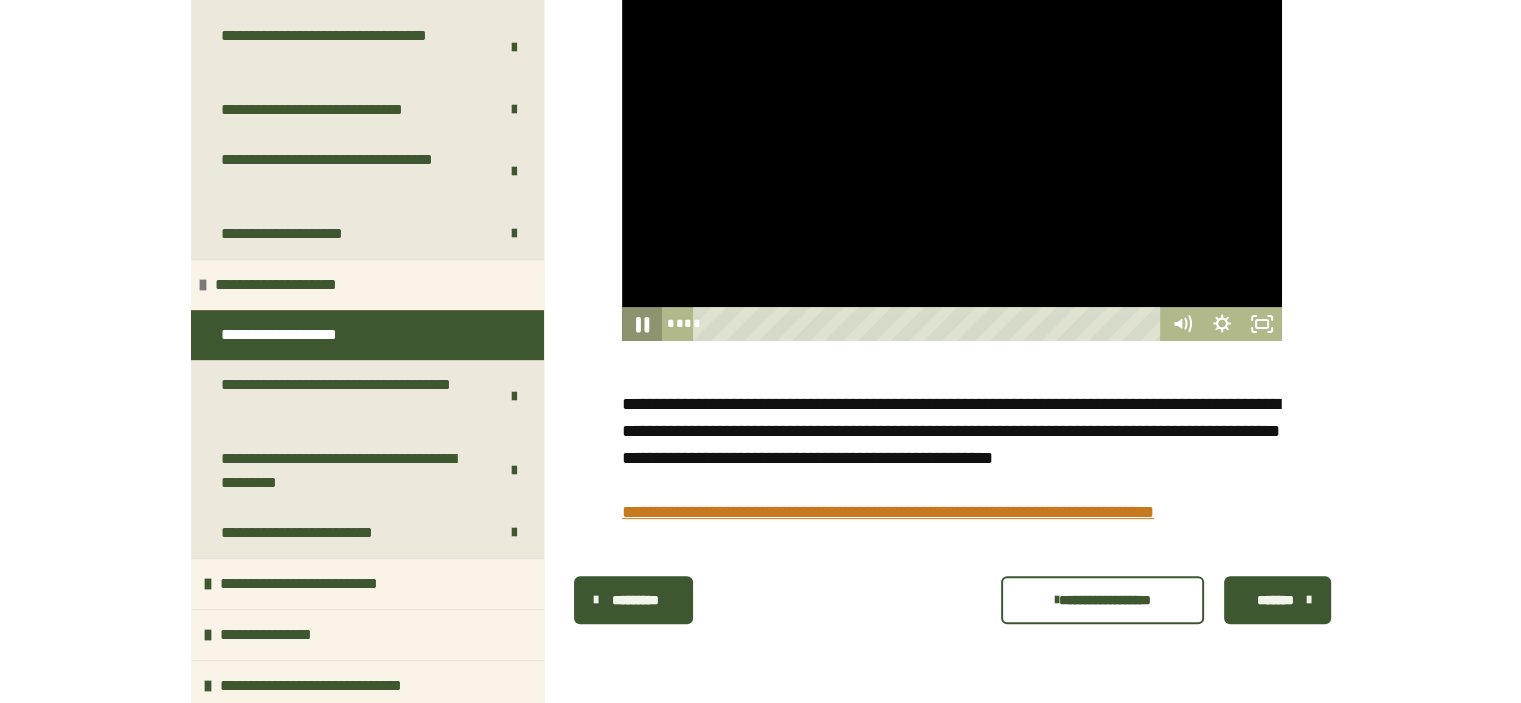 click 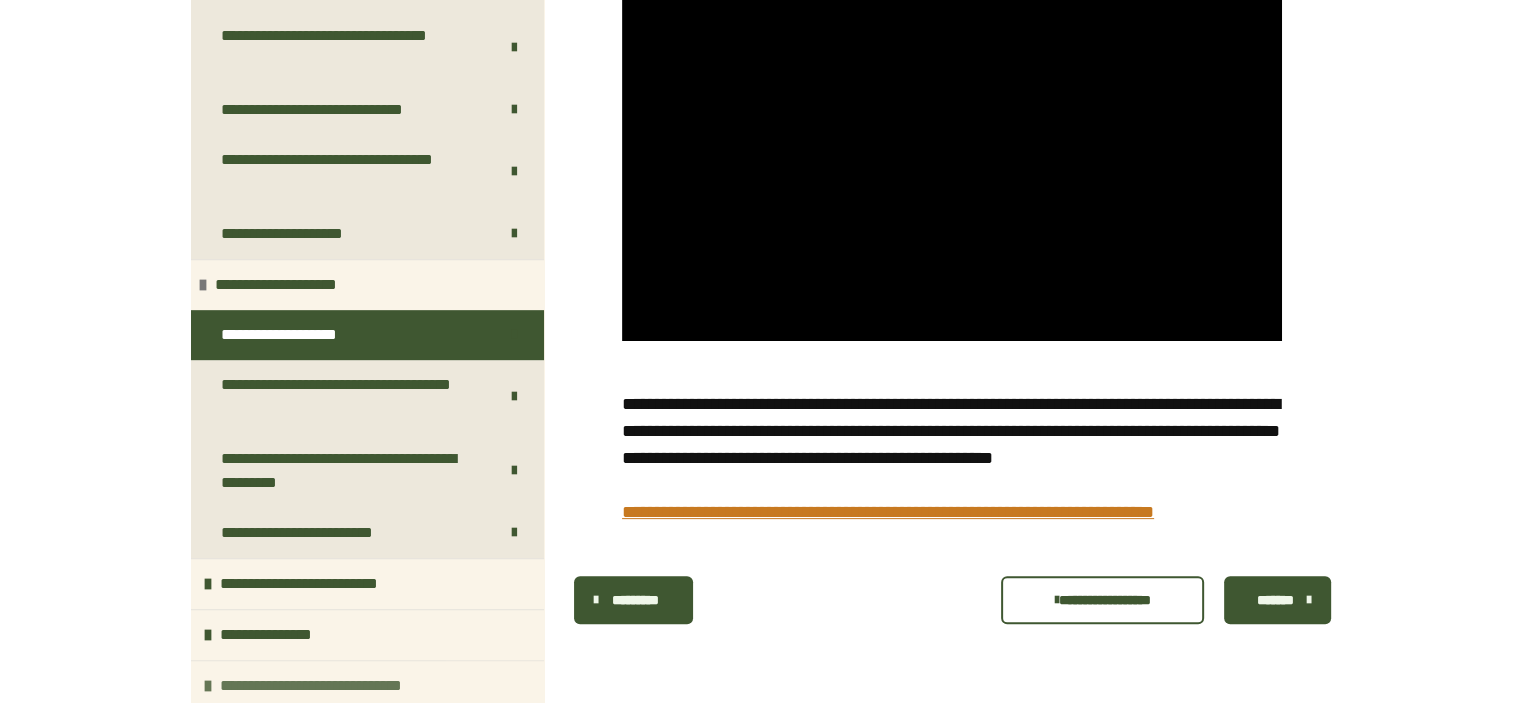 click on "**********" at bounding box center (339, 686) 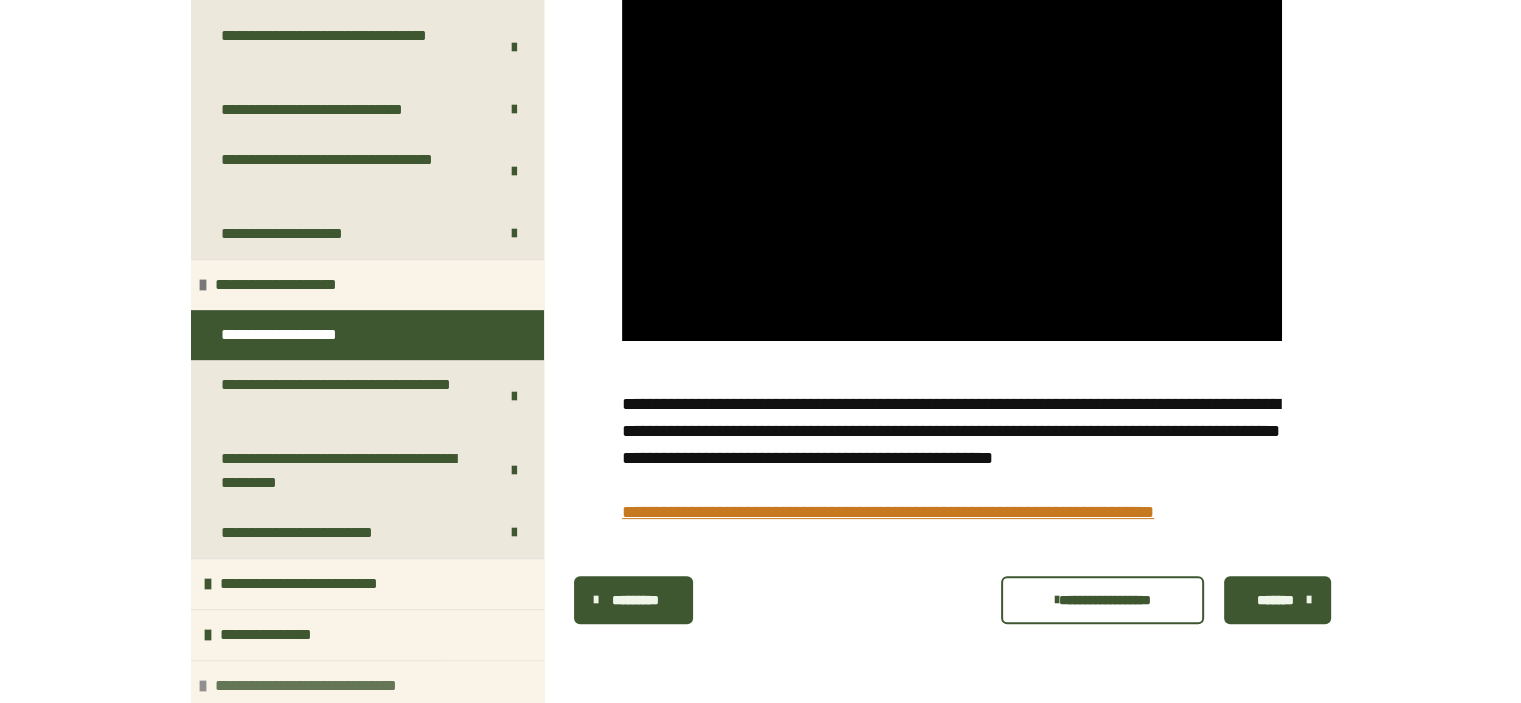 click on "**********" at bounding box center [334, 686] 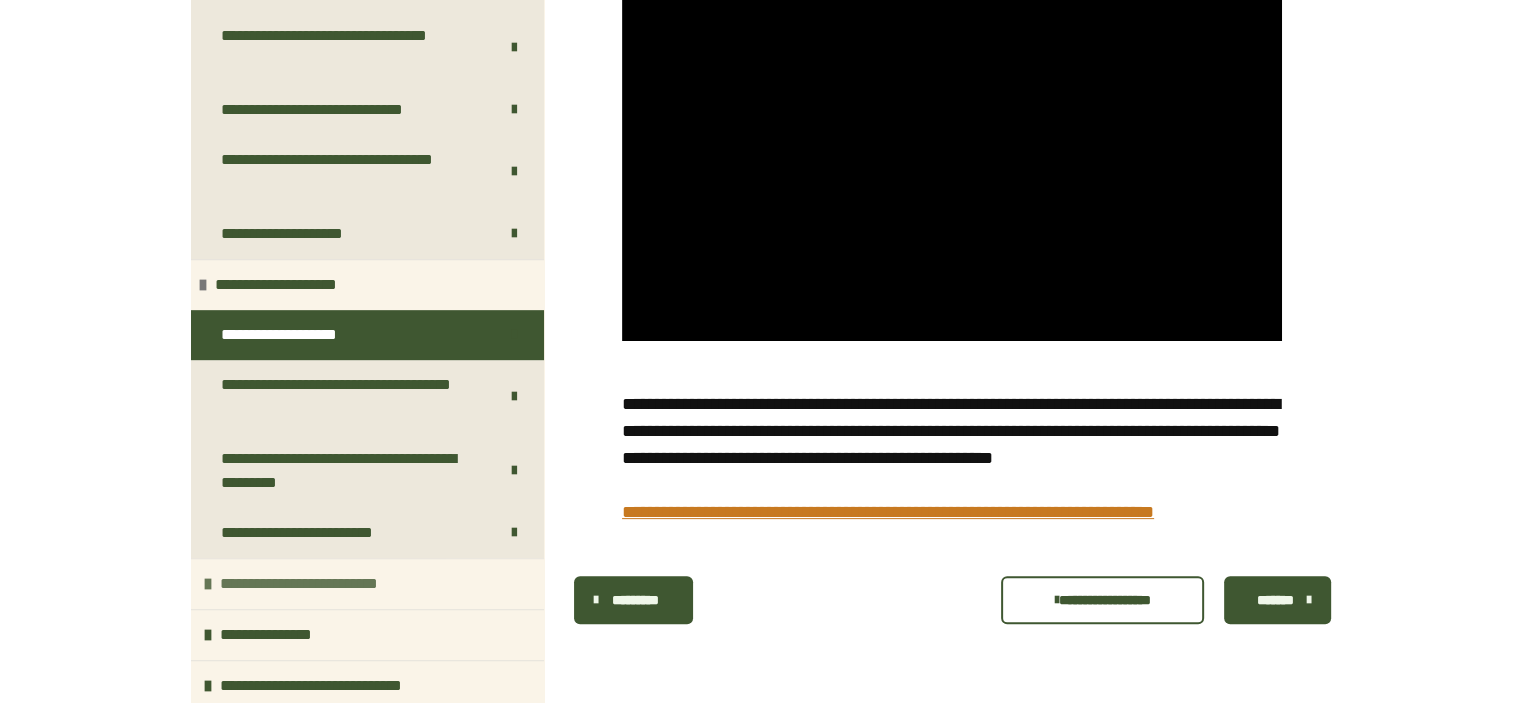 click on "**********" at bounding box center (367, 583) 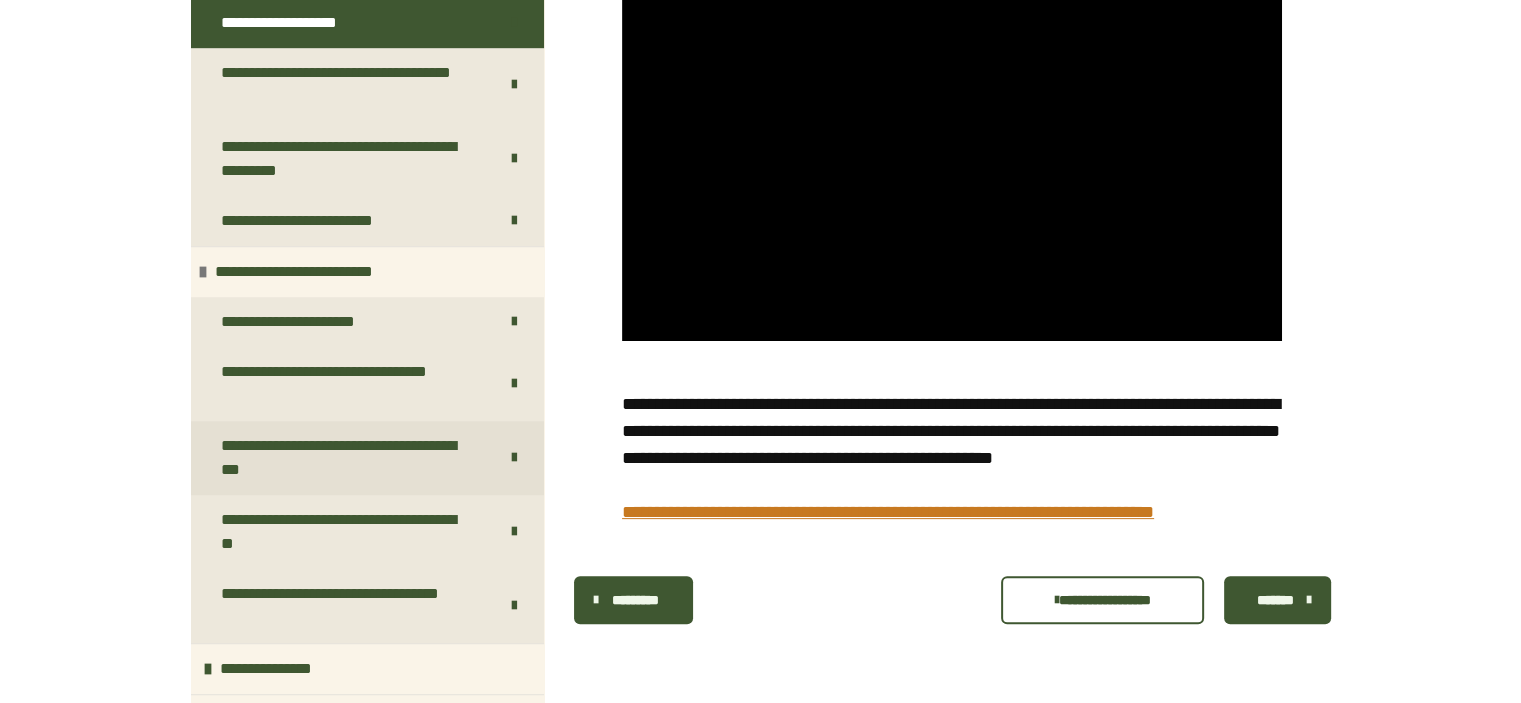 scroll, scrollTop: 1372, scrollLeft: 0, axis: vertical 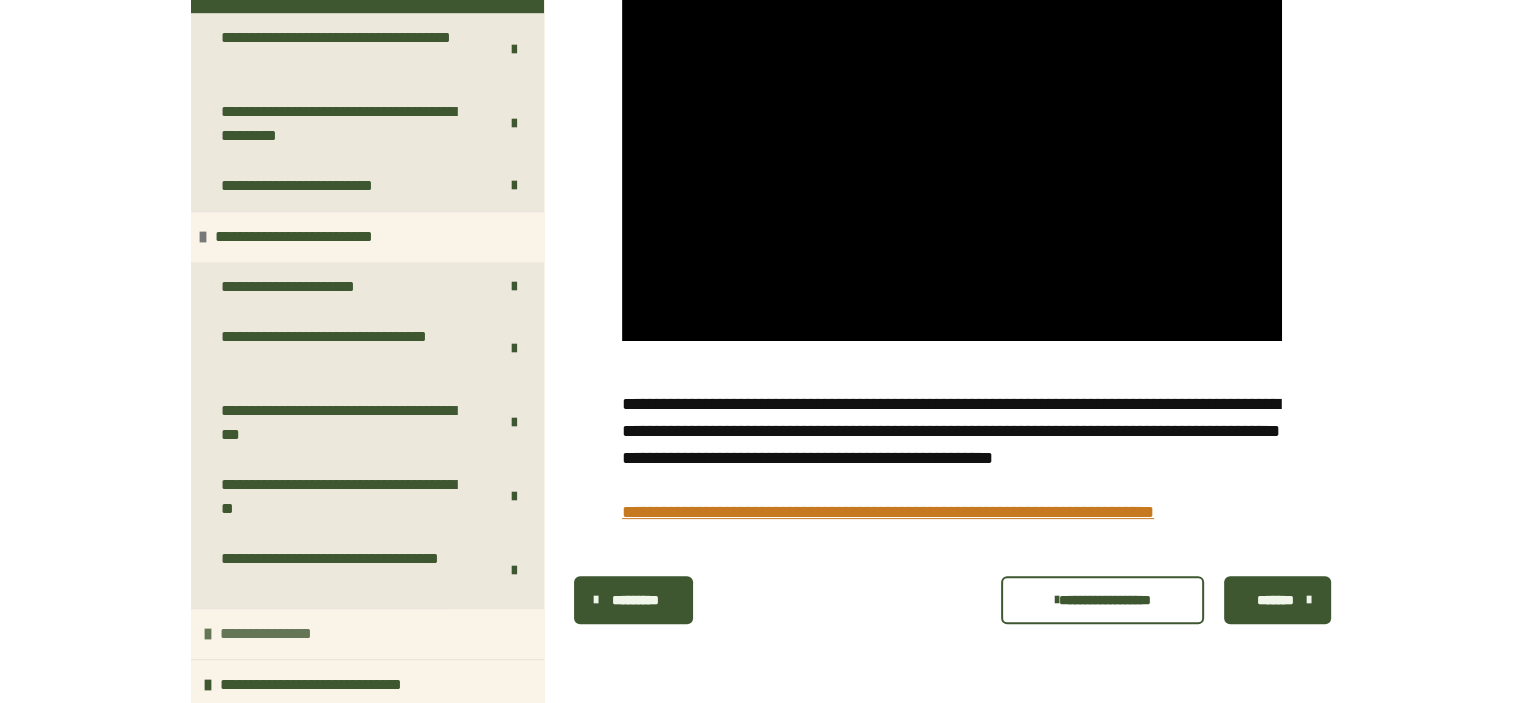 click on "**********" at bounding box center [367, 633] 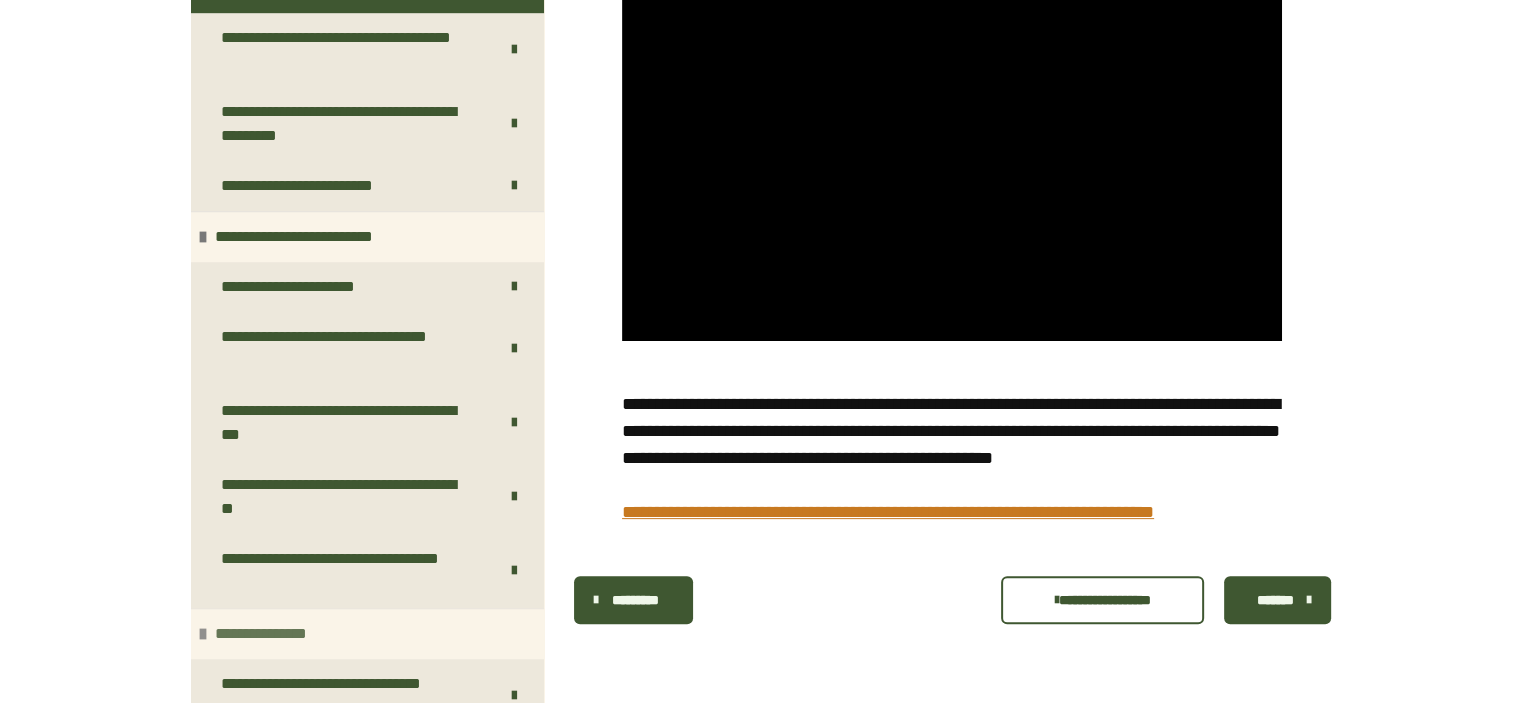 click on "**********" at bounding box center (367, 633) 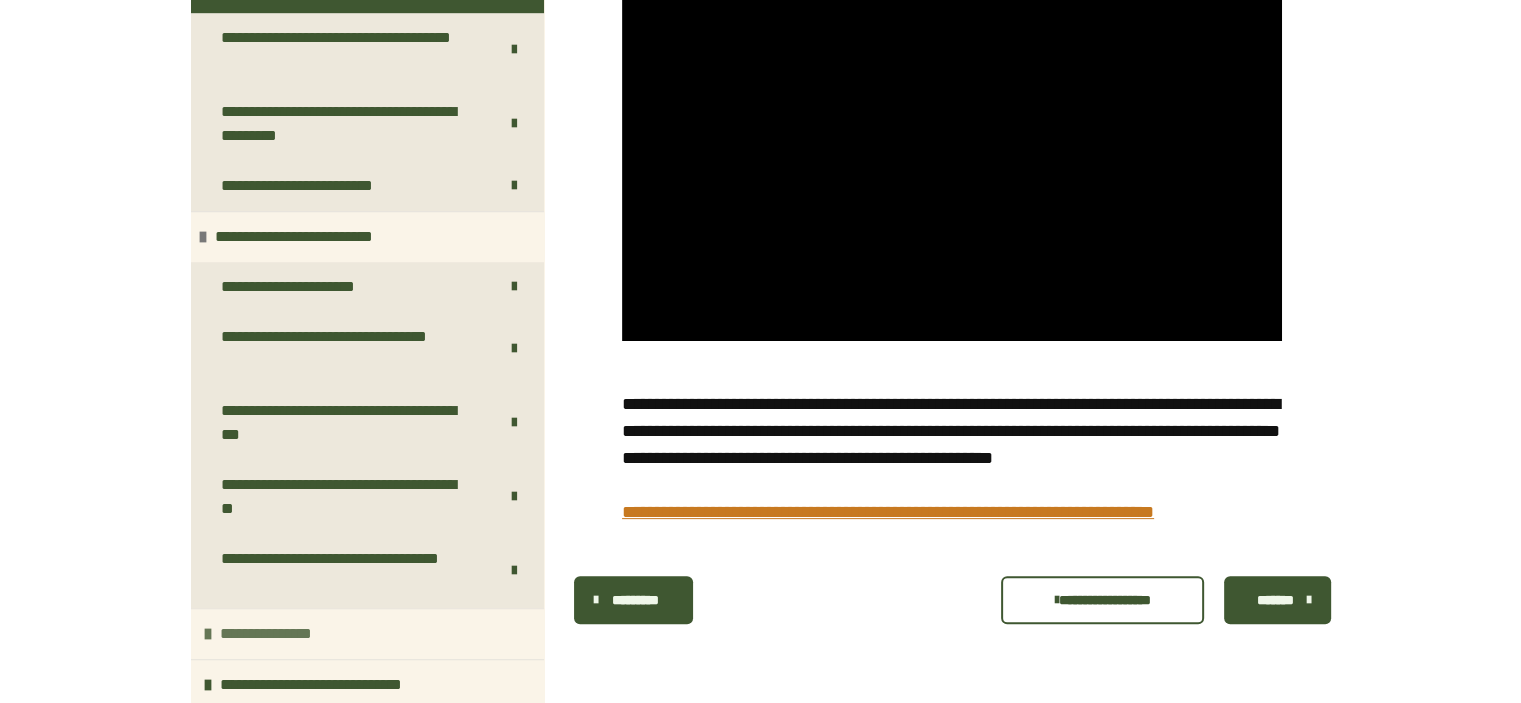 click on "**********" at bounding box center (292, 634) 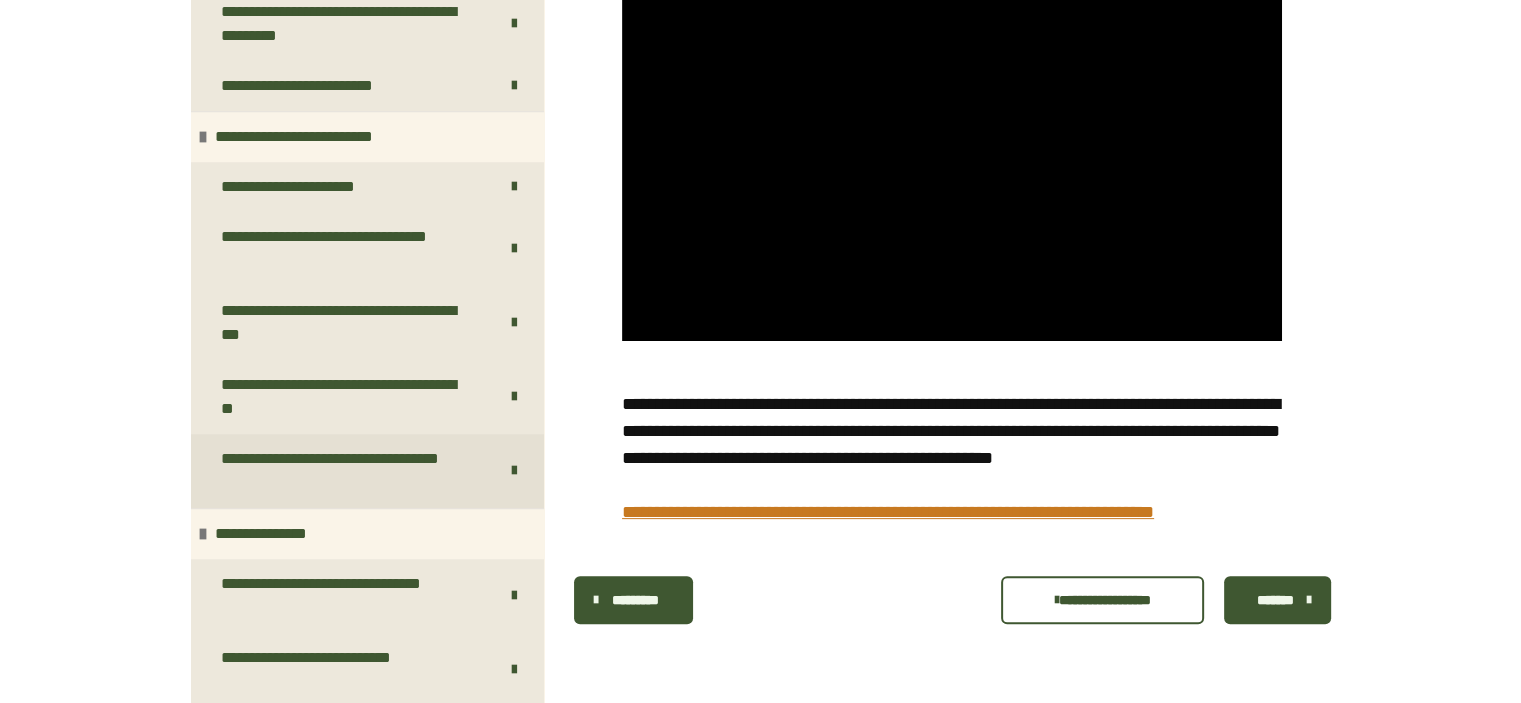 scroll, scrollTop: 1520, scrollLeft: 0, axis: vertical 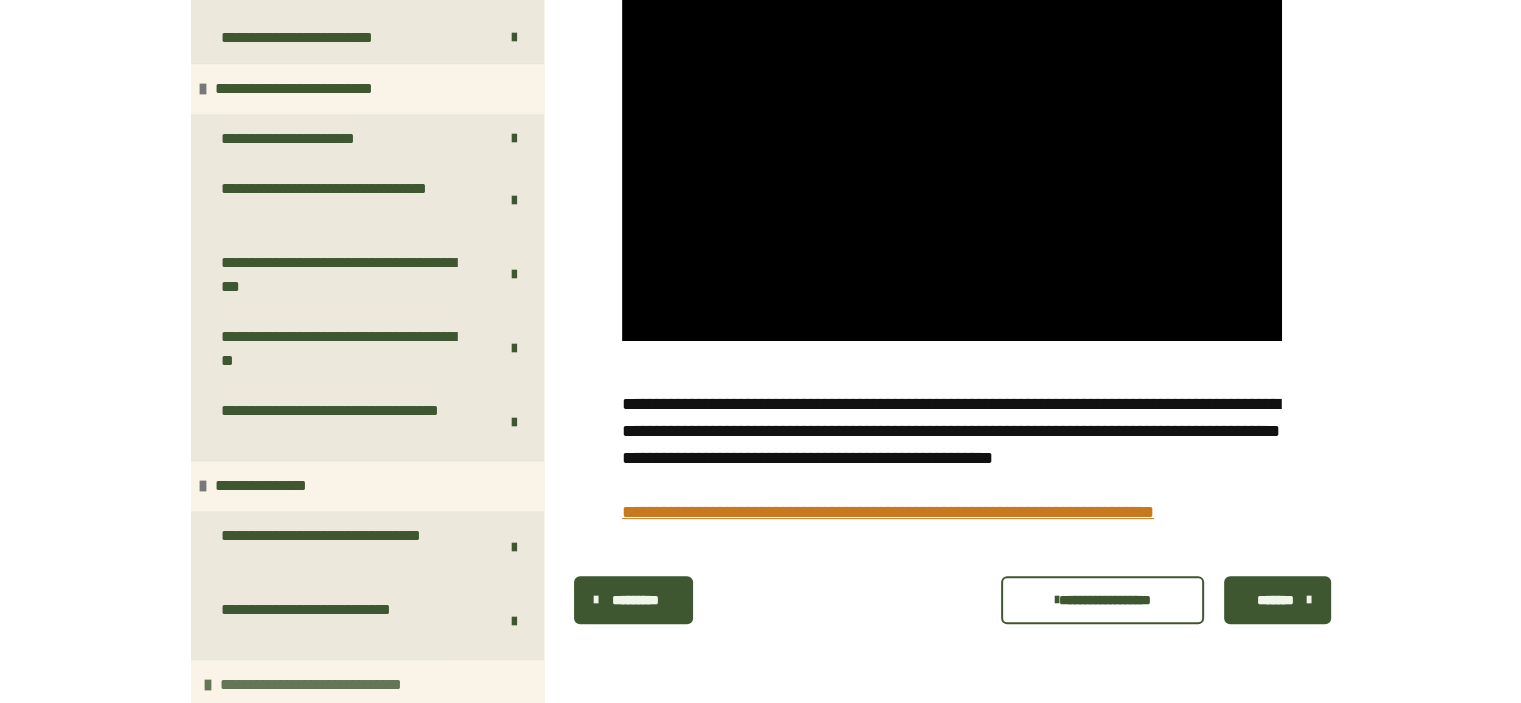 click on "**********" at bounding box center [339, 685] 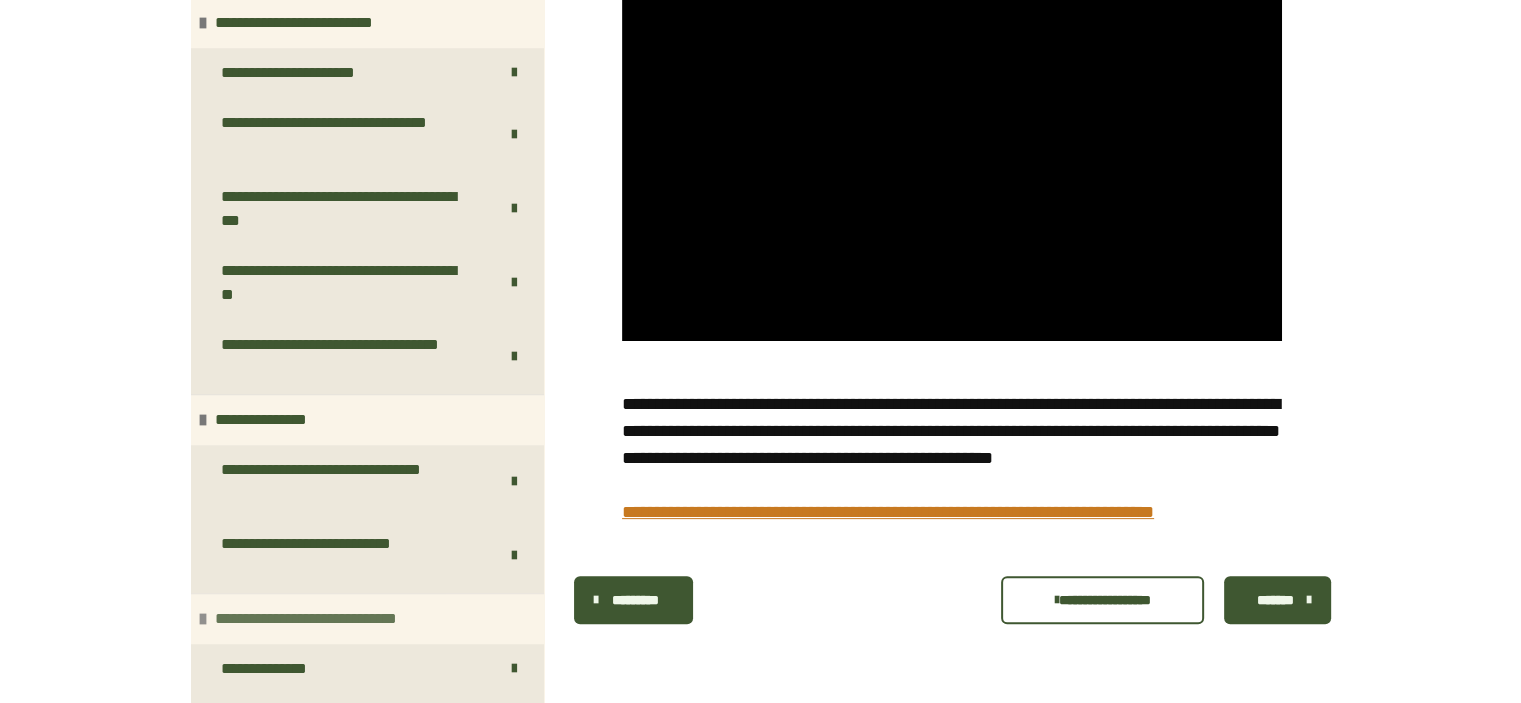 scroll, scrollTop: 1720, scrollLeft: 0, axis: vertical 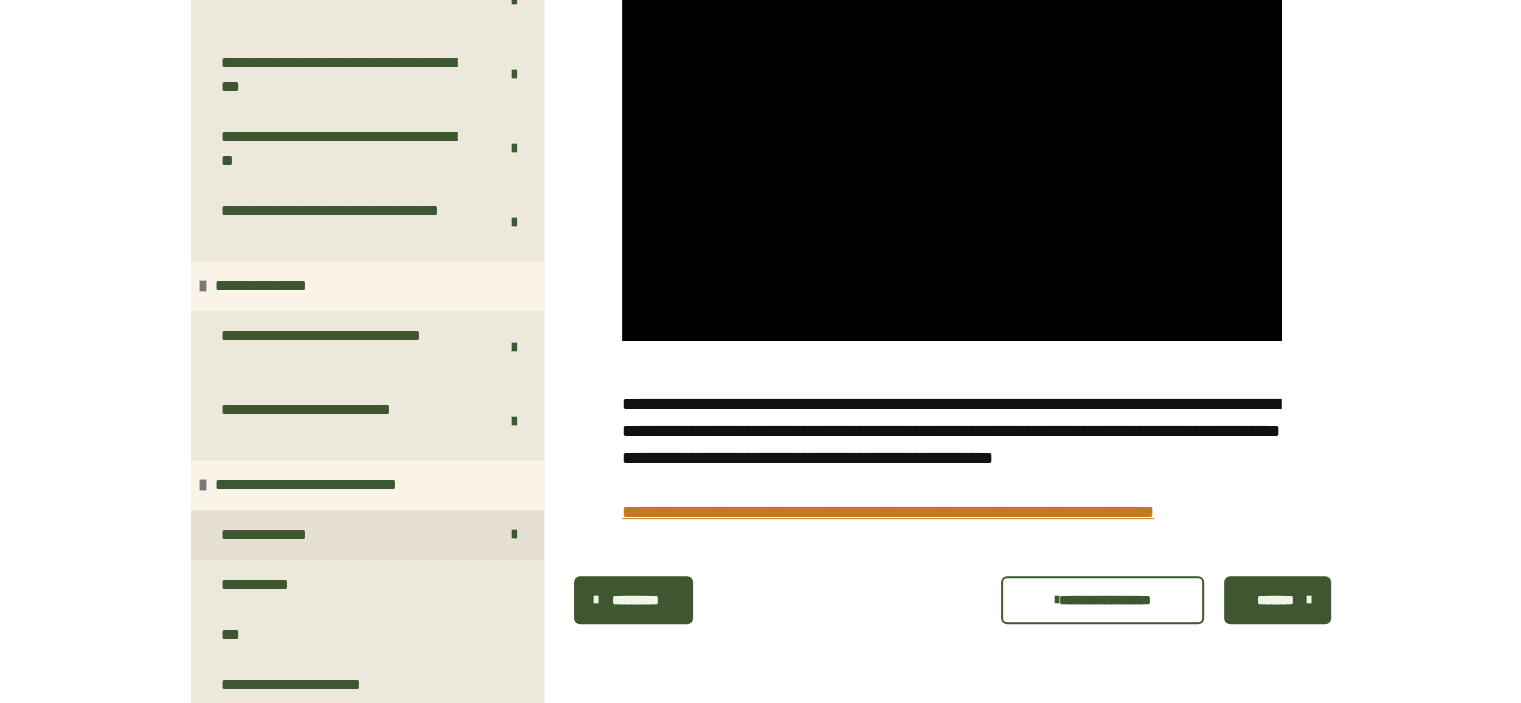 click on "**********" at bounding box center [277, 535] 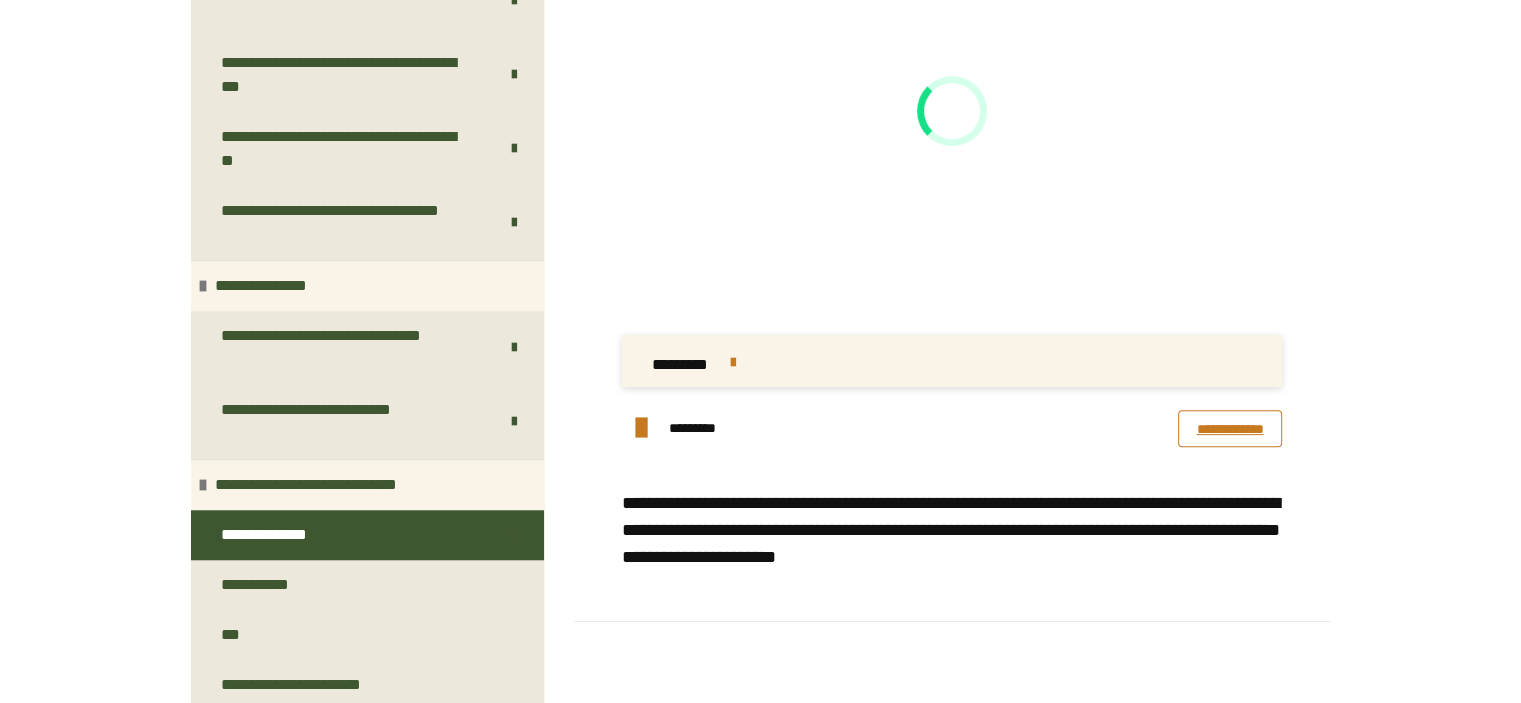 scroll, scrollTop: 778, scrollLeft: 0, axis: vertical 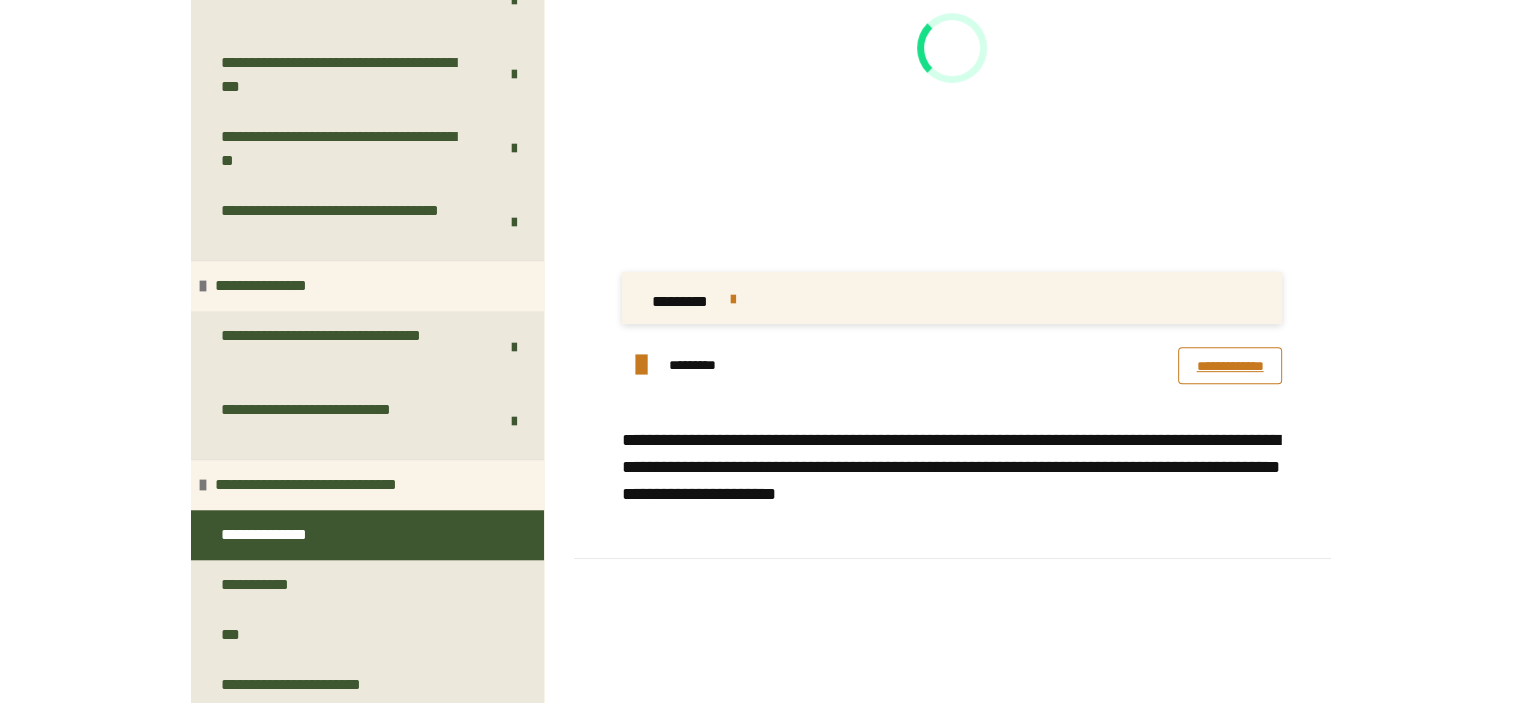 click on "**********" at bounding box center (1230, 365) 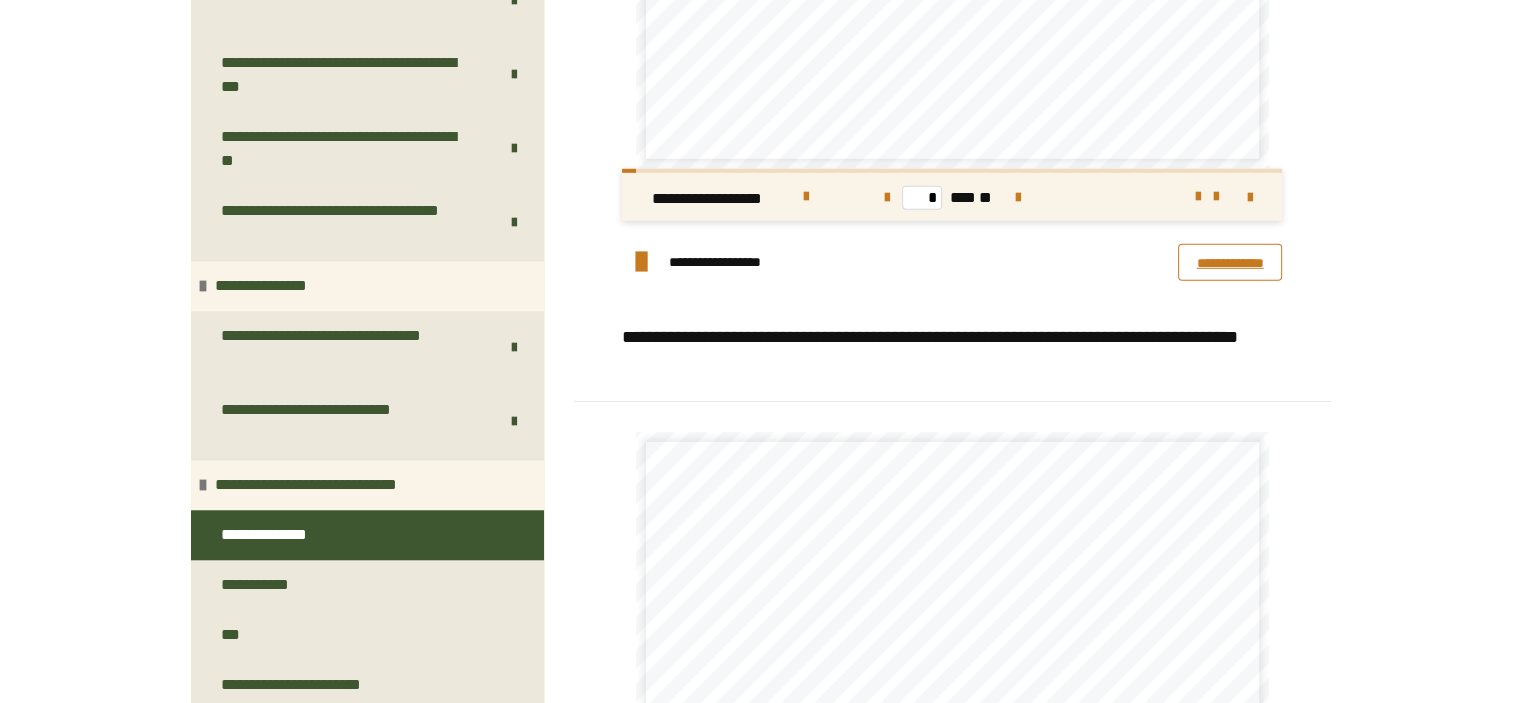 scroll, scrollTop: 5909, scrollLeft: 0, axis: vertical 